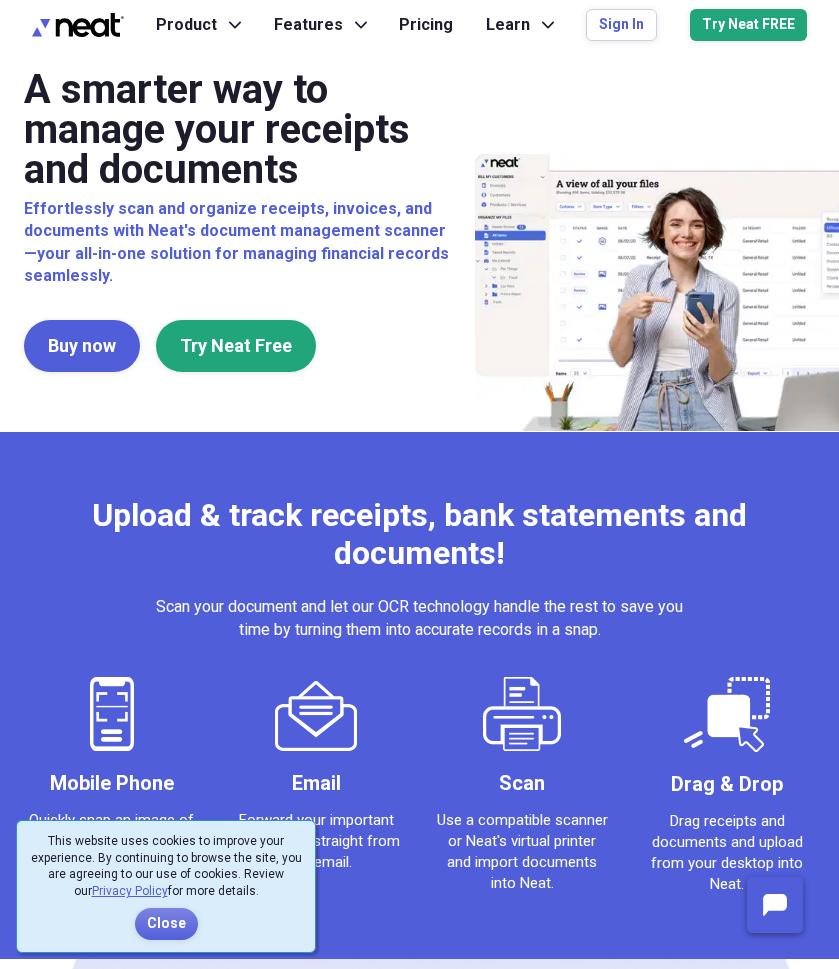 scroll, scrollTop: 0, scrollLeft: 0, axis: both 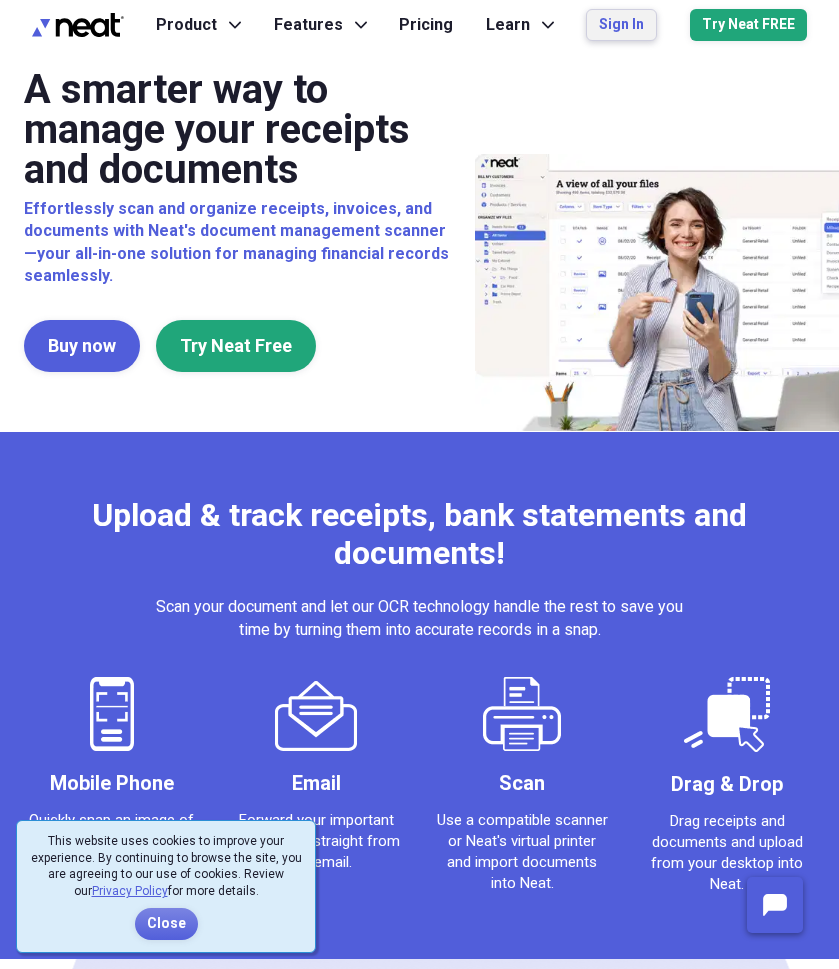 click on "Sign In" at bounding box center [621, 25] 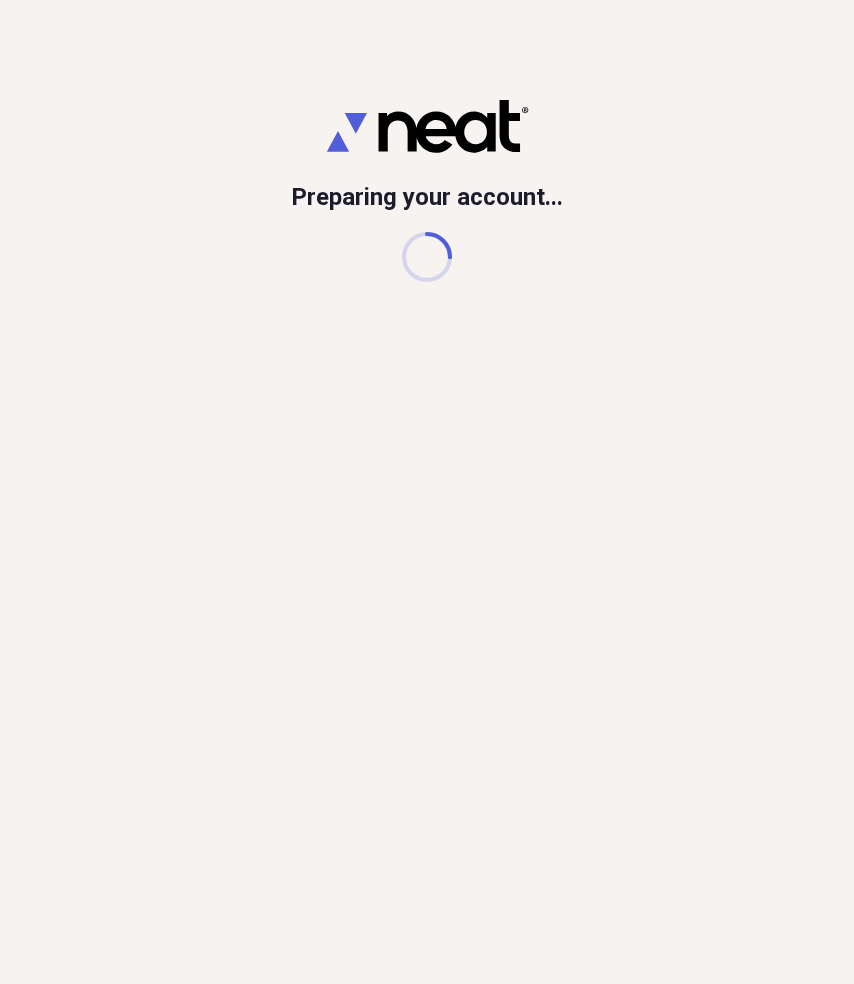 scroll, scrollTop: 0, scrollLeft: 0, axis: both 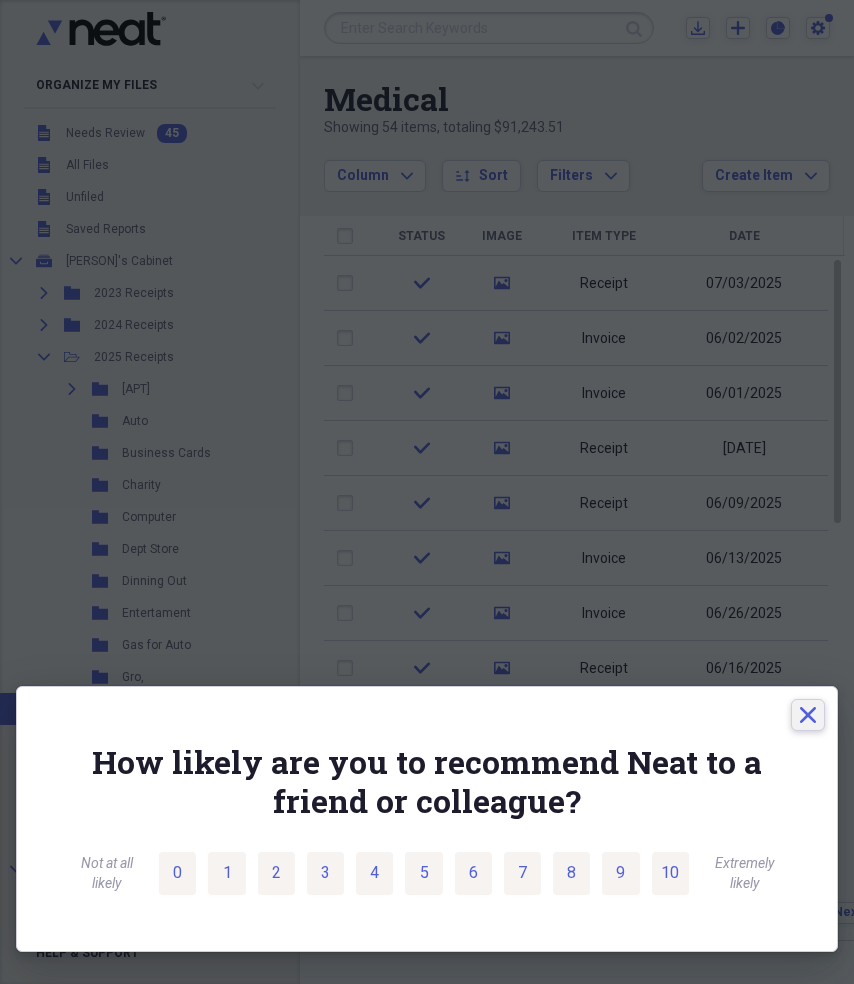 click 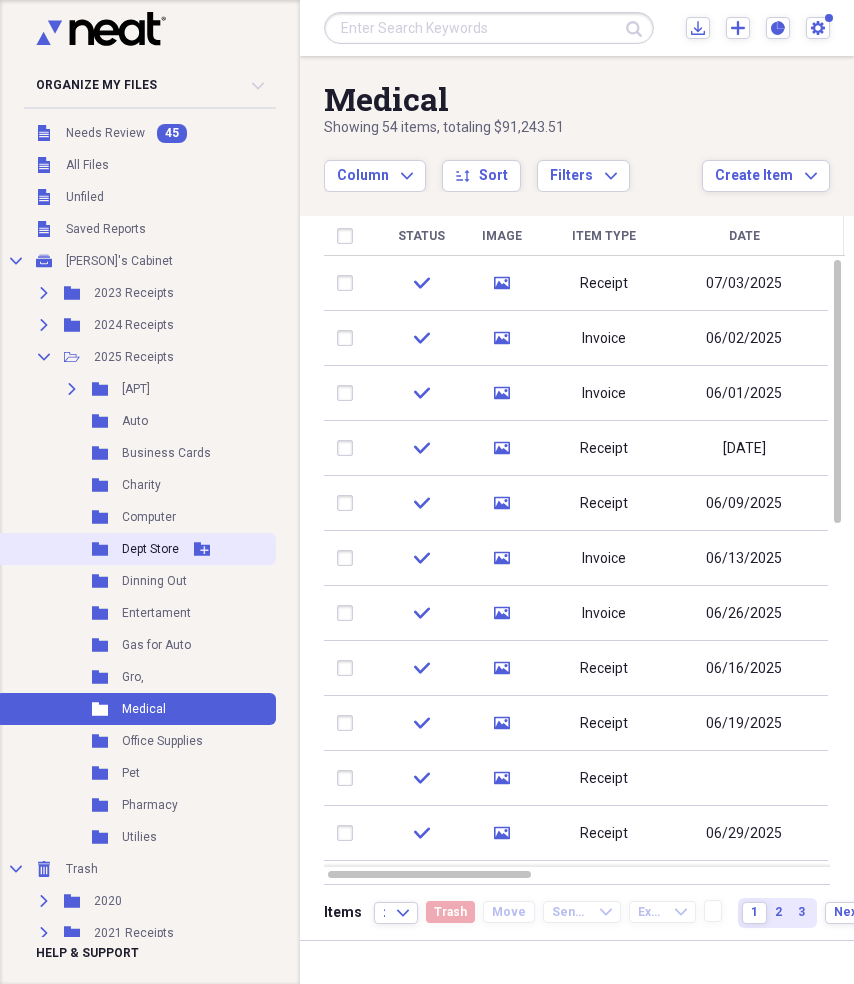 click on "Dept Store" at bounding box center [150, 549] 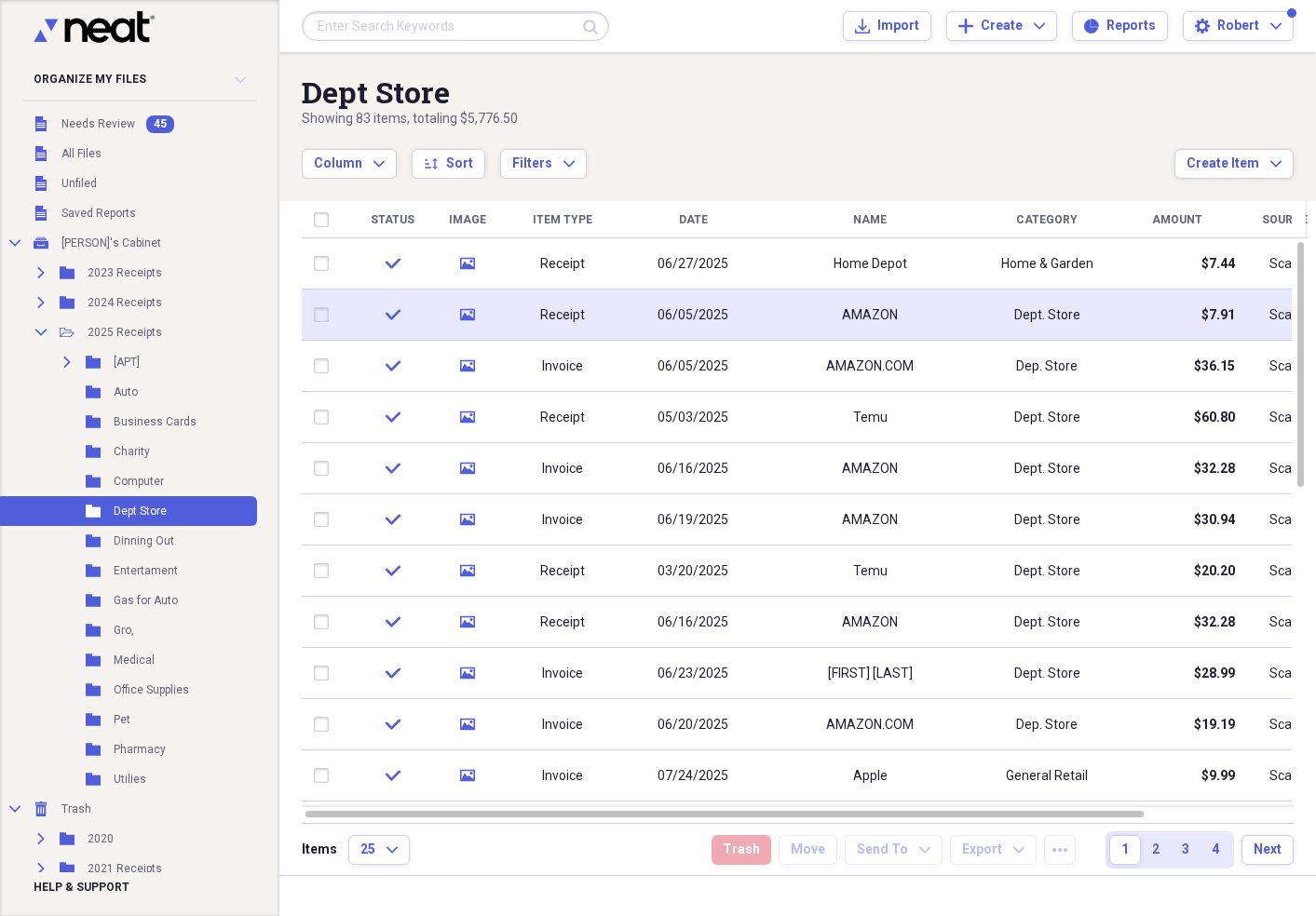 click on "AMAZON" at bounding box center (870, 316) 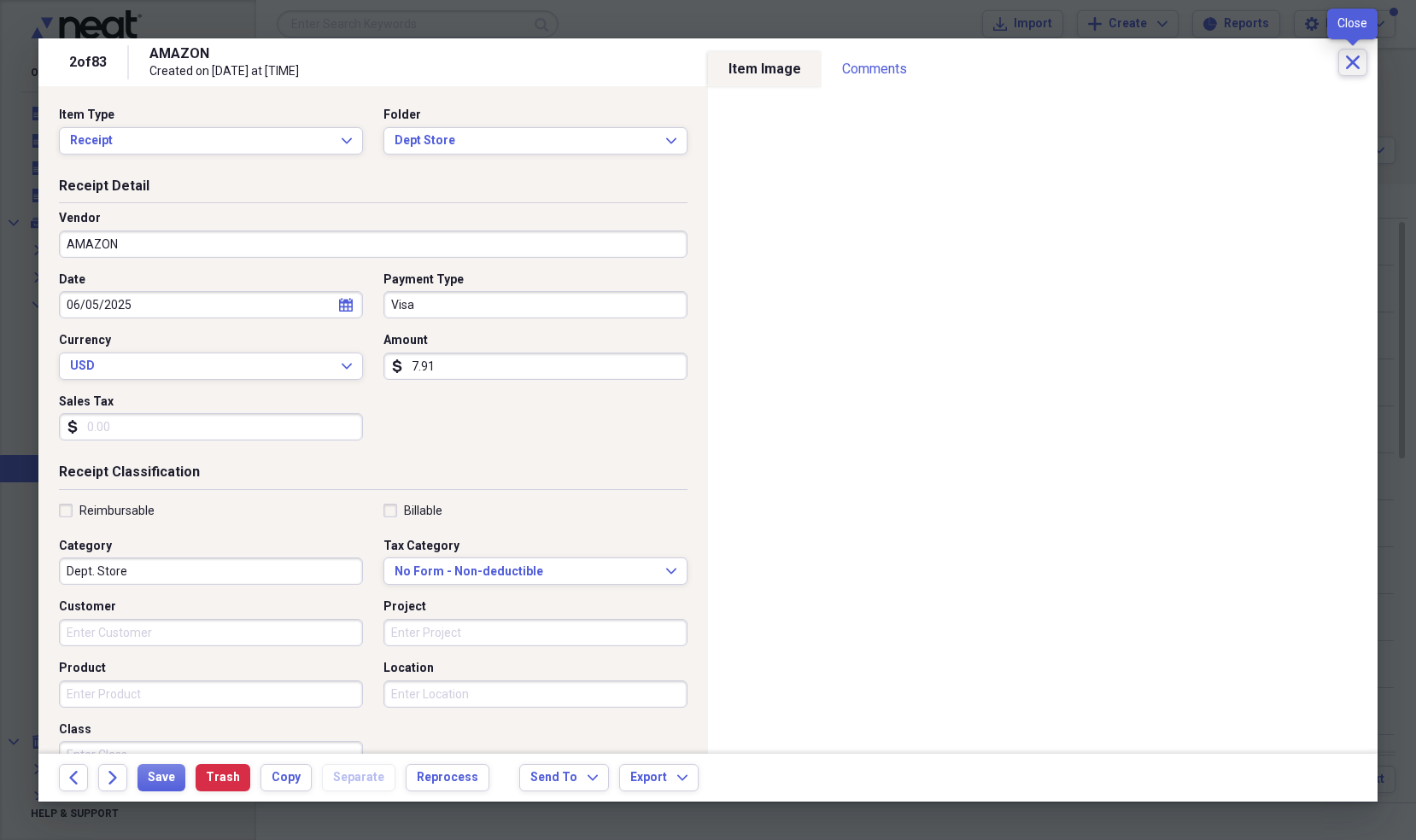 click 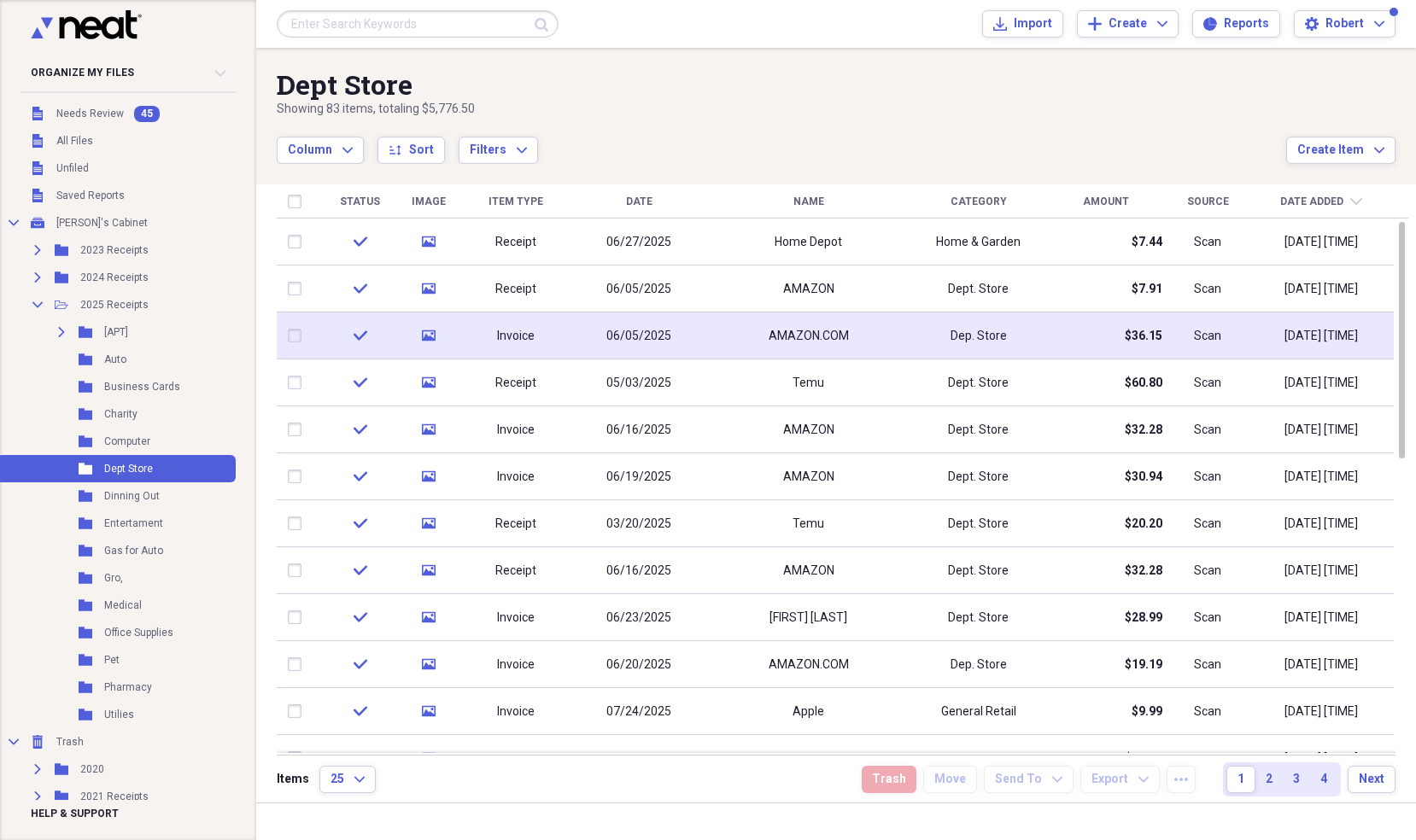 click on "AMAZON.COM" at bounding box center (808, 335) 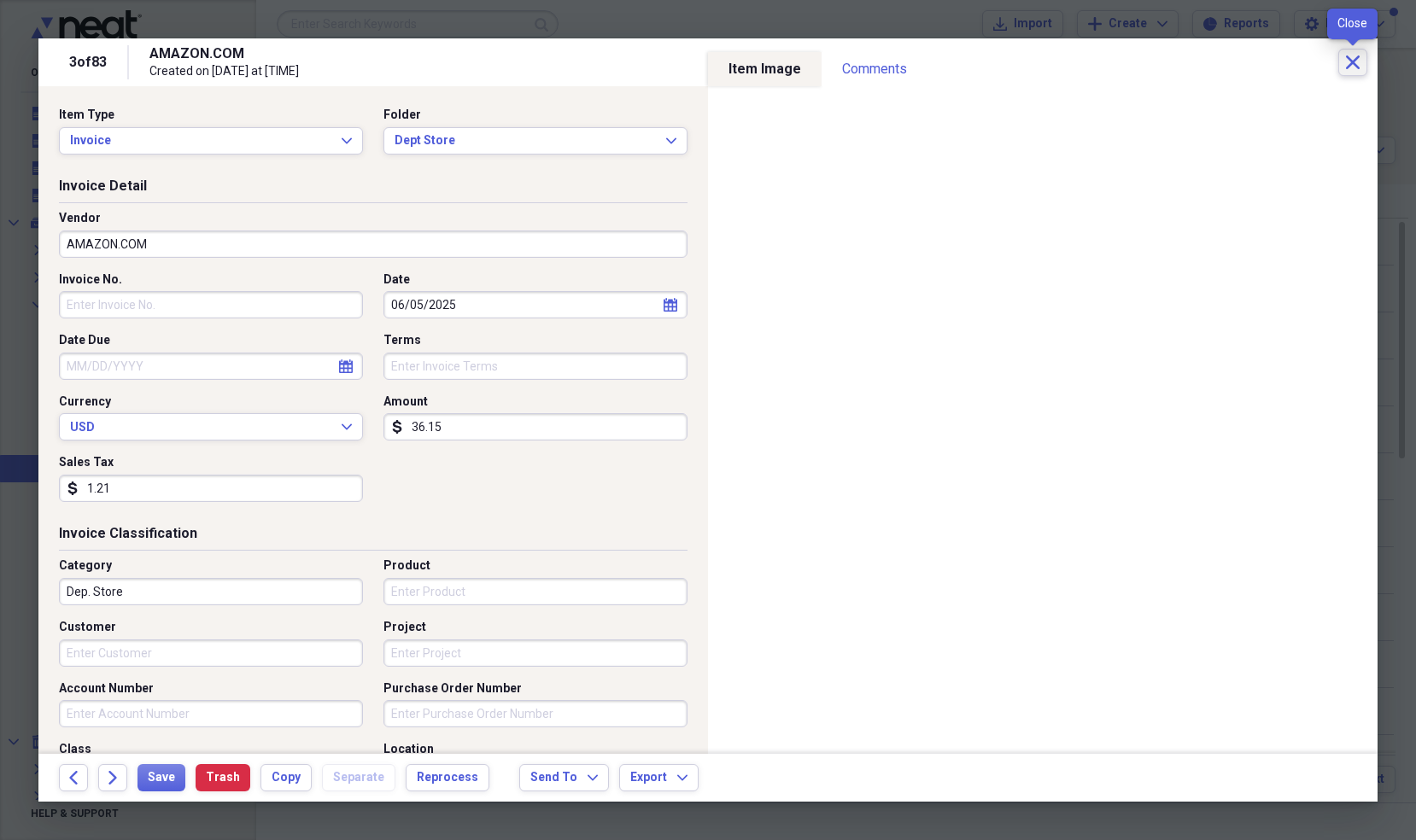 click 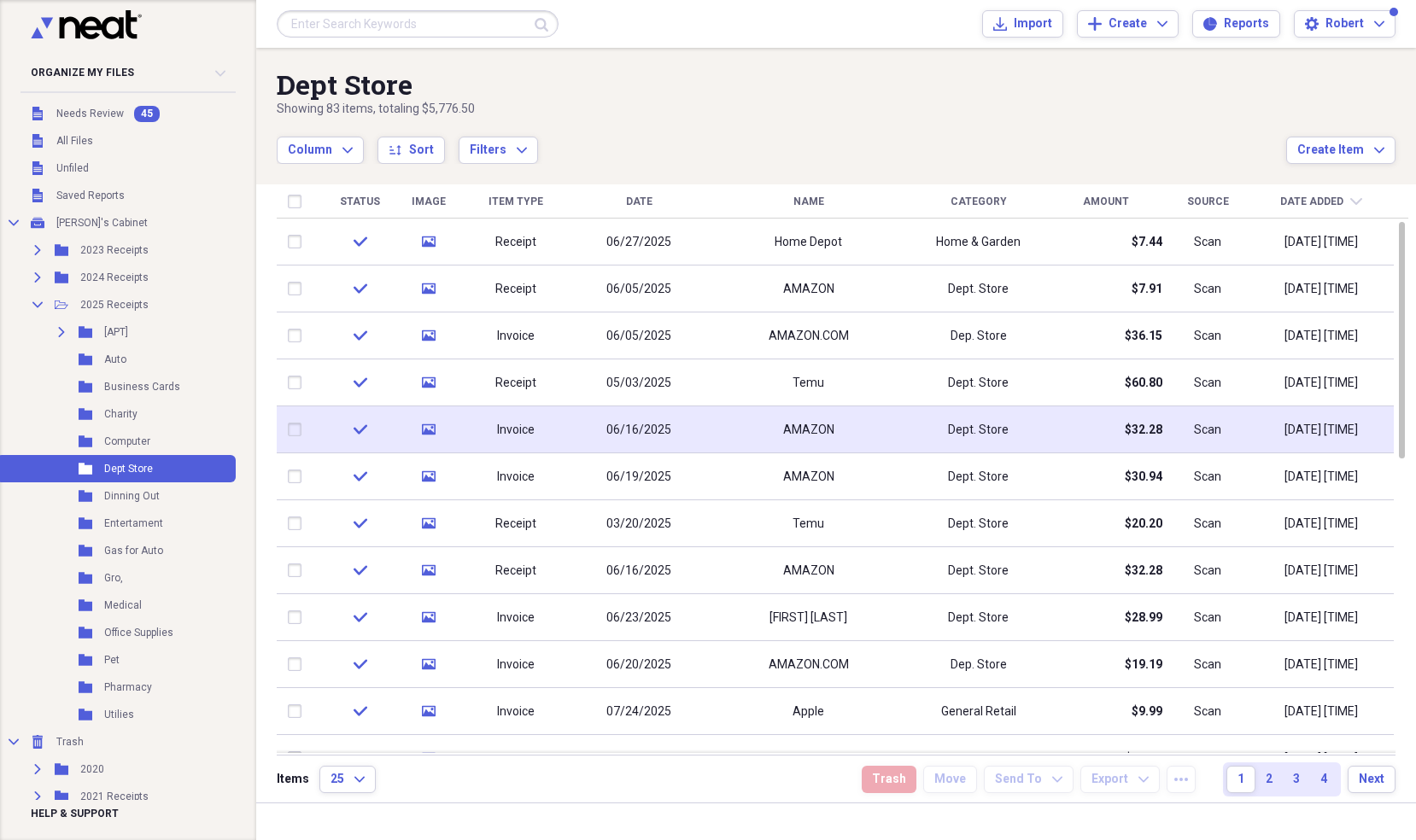click on "AMAZON" at bounding box center [809, 430] 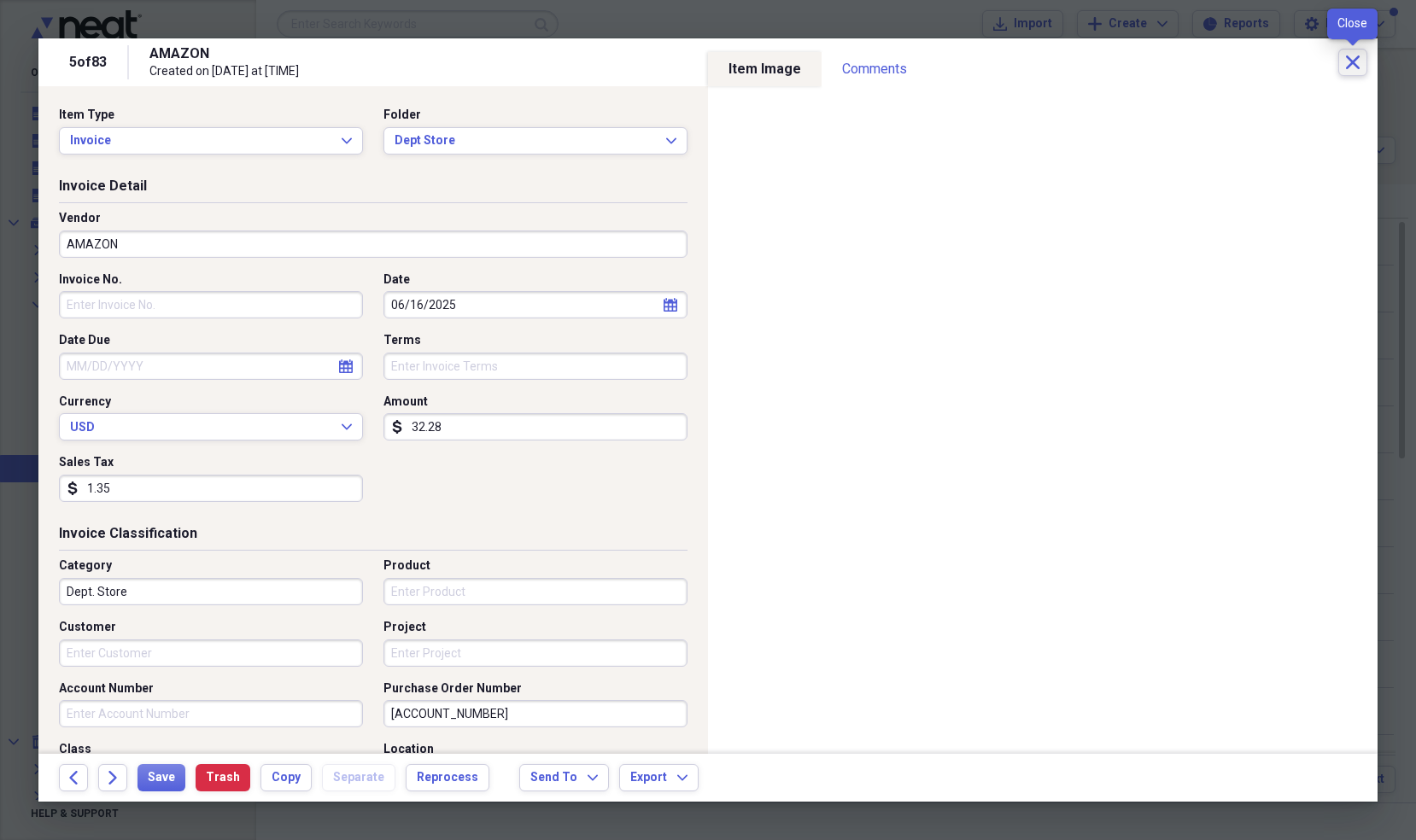 click 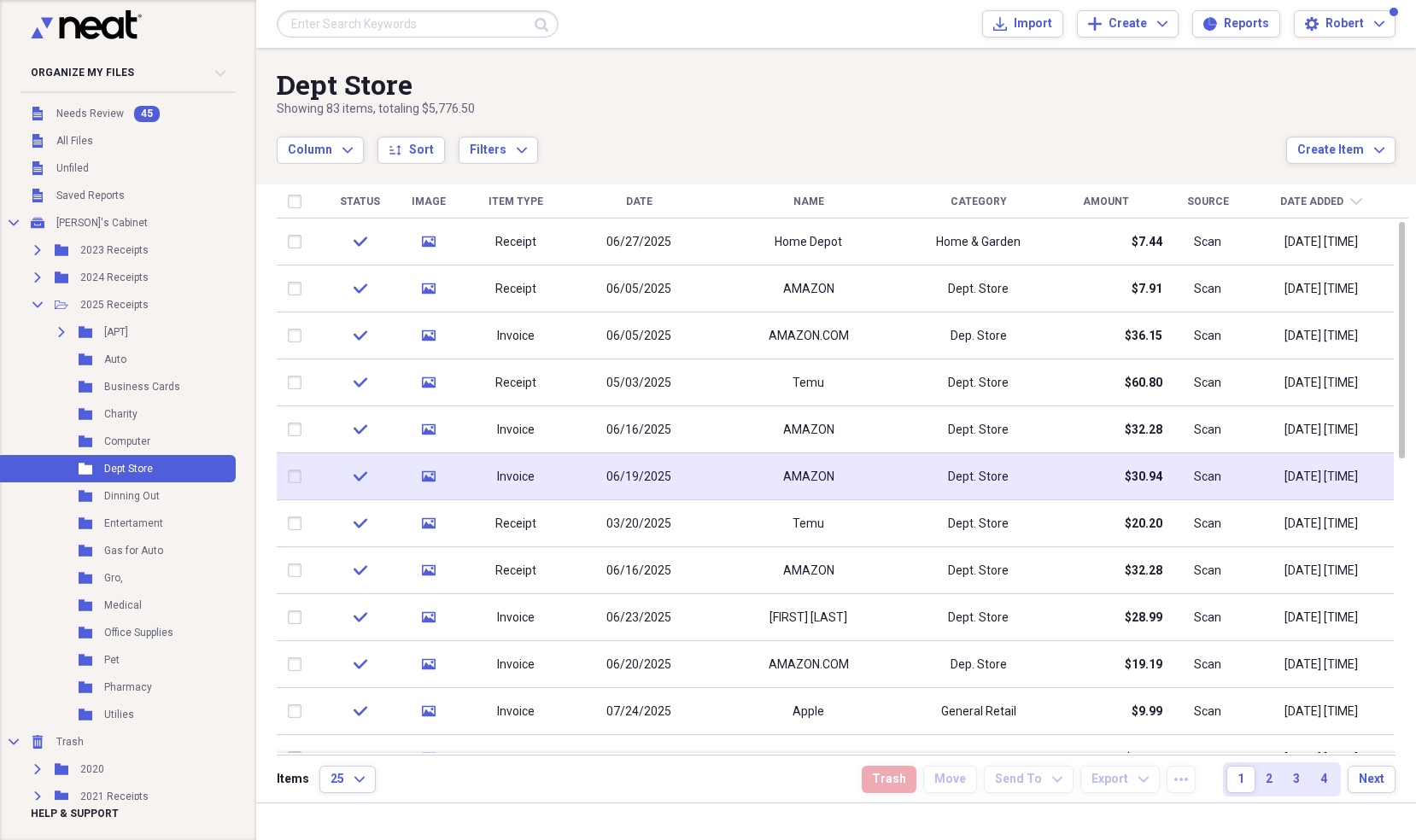 click on "AMAZON" at bounding box center [808, 476] 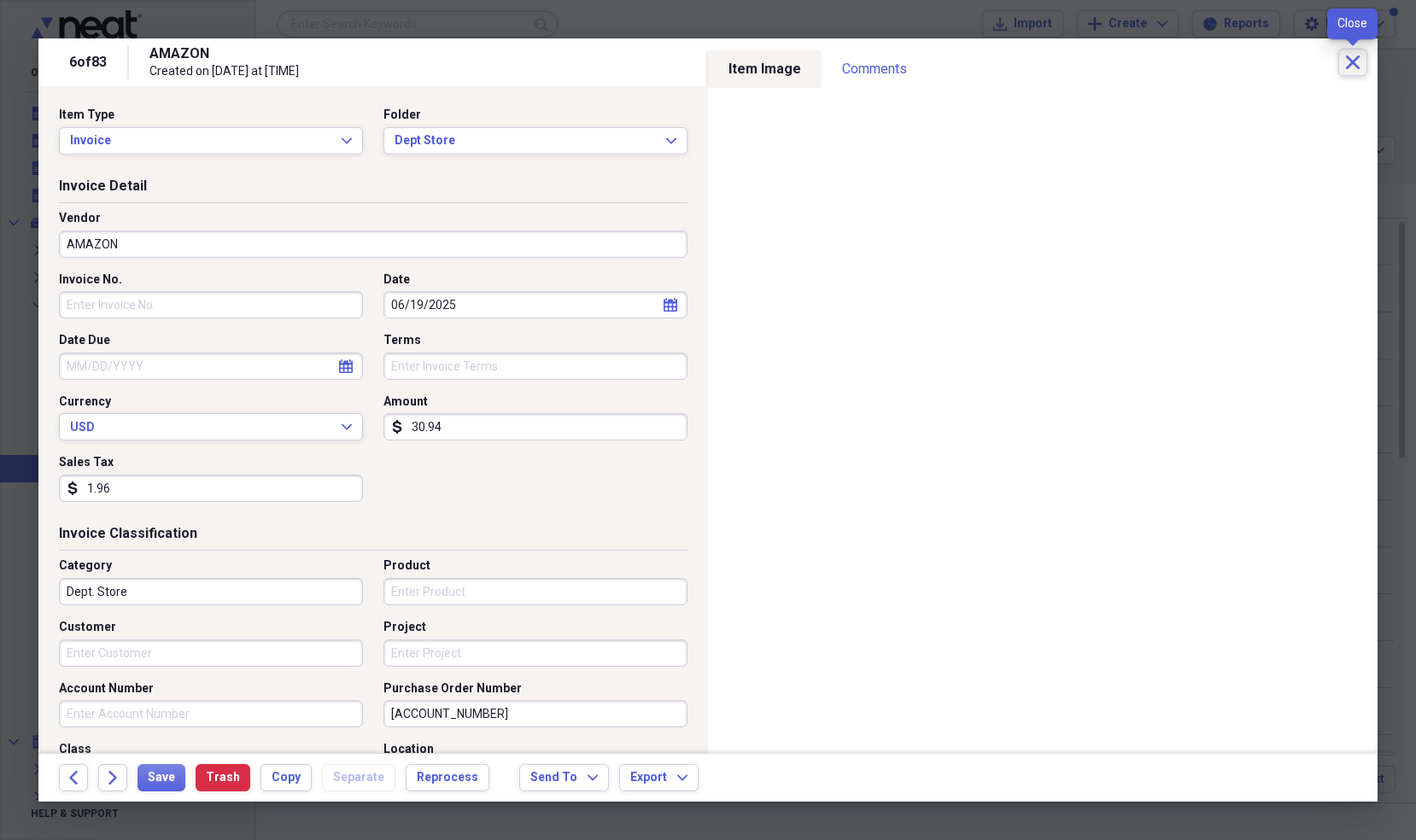 click on "Close" 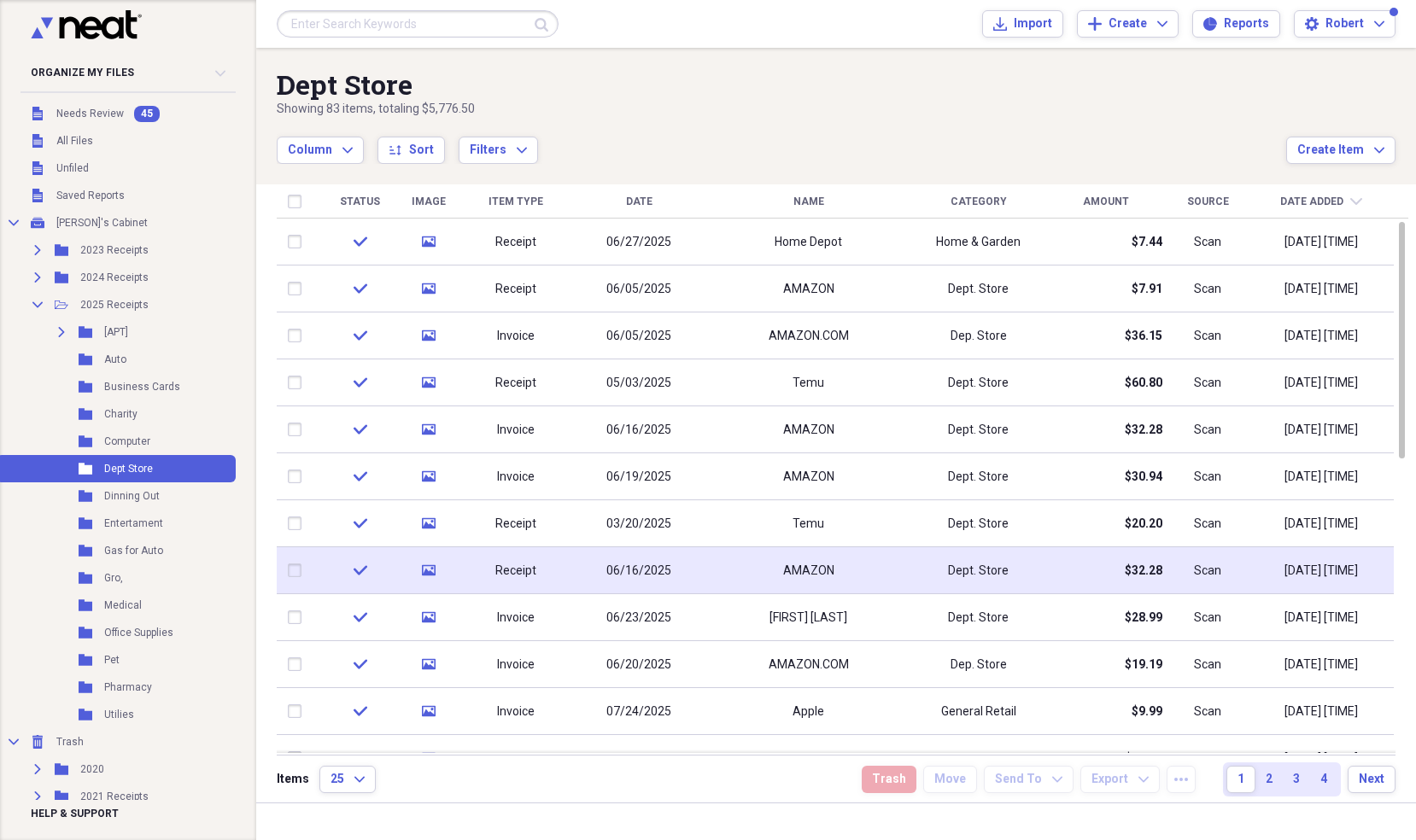click on "AMAZON" at bounding box center (808, 570) 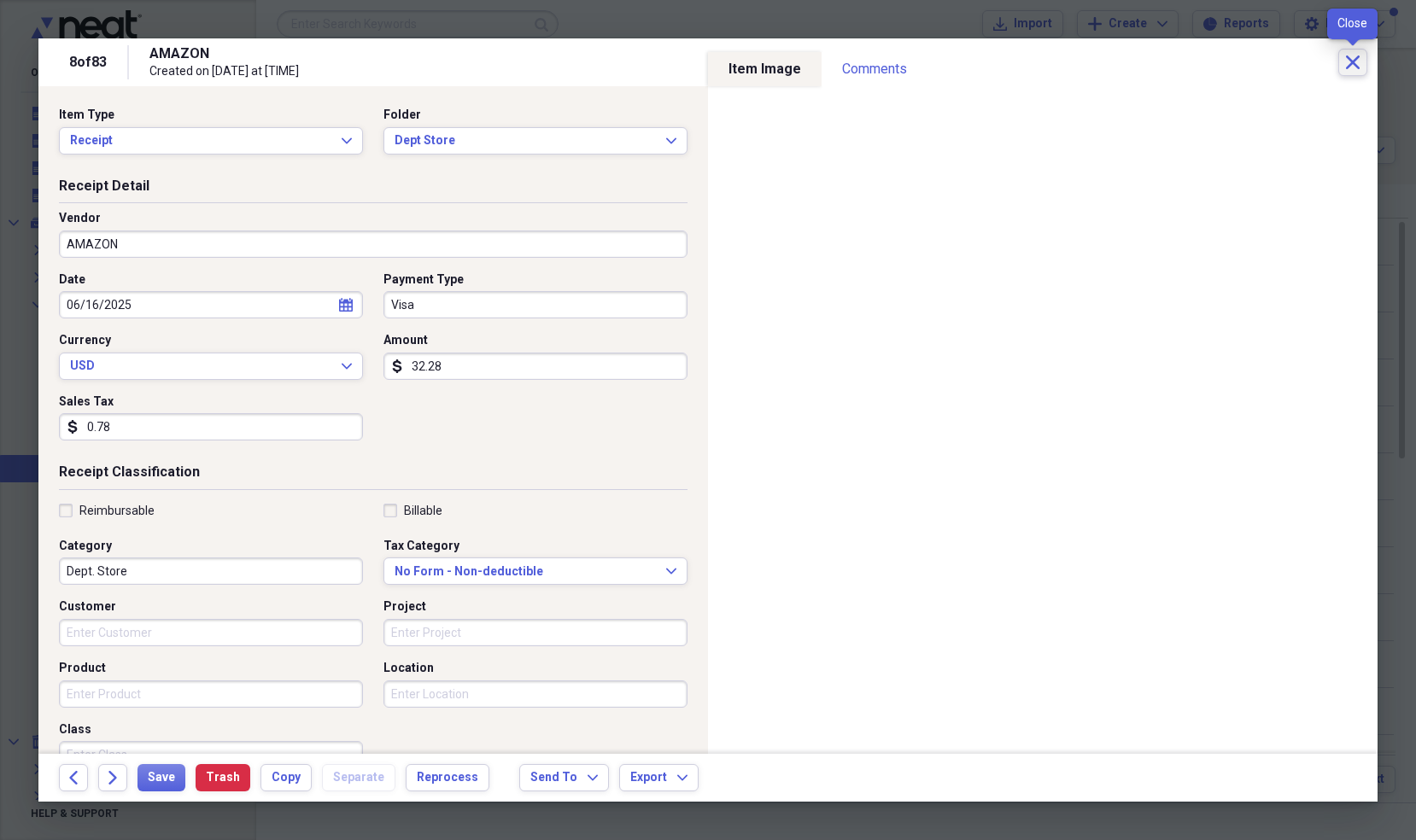 click on "Close" 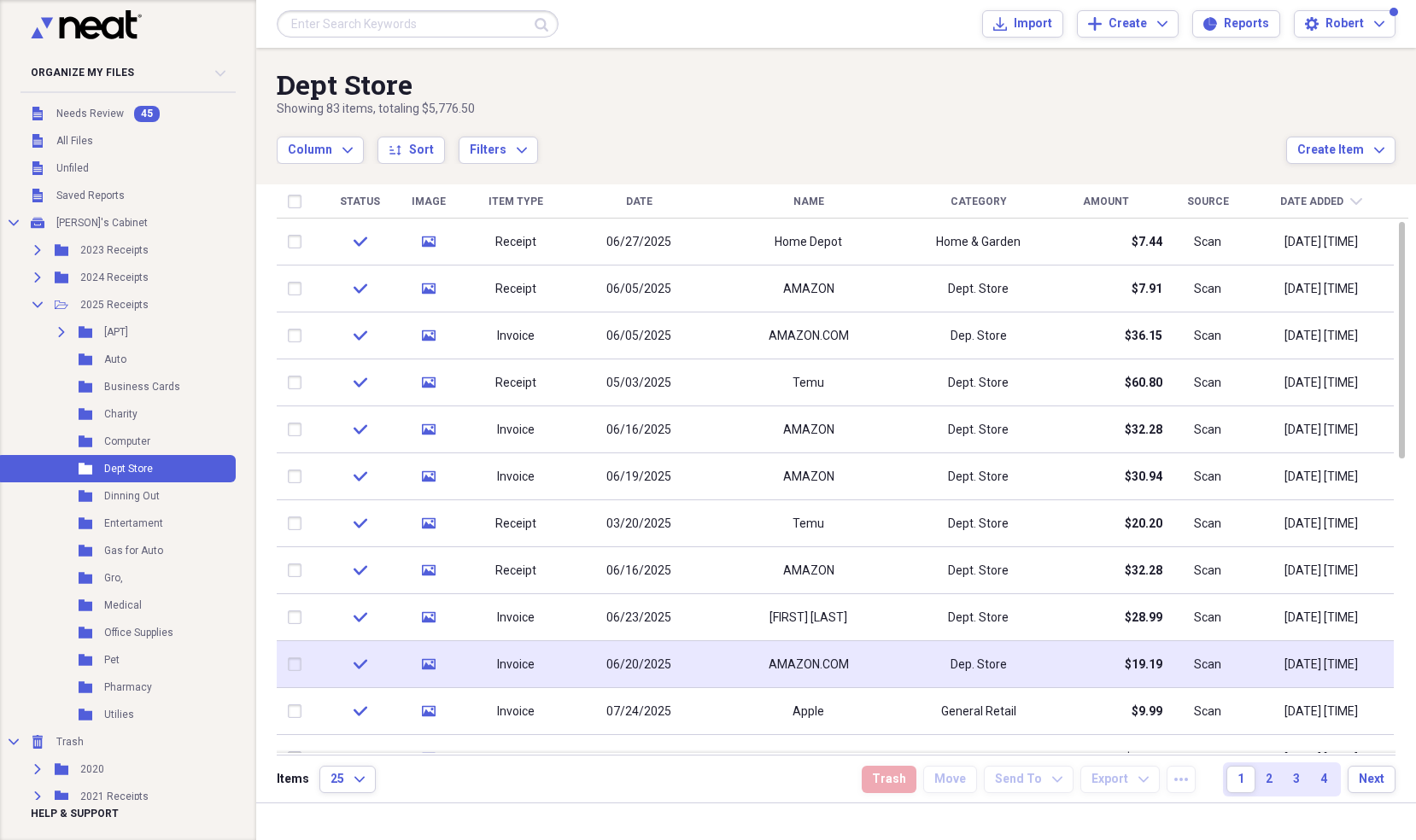 click on "AMAZON.COM" at bounding box center [809, 665] 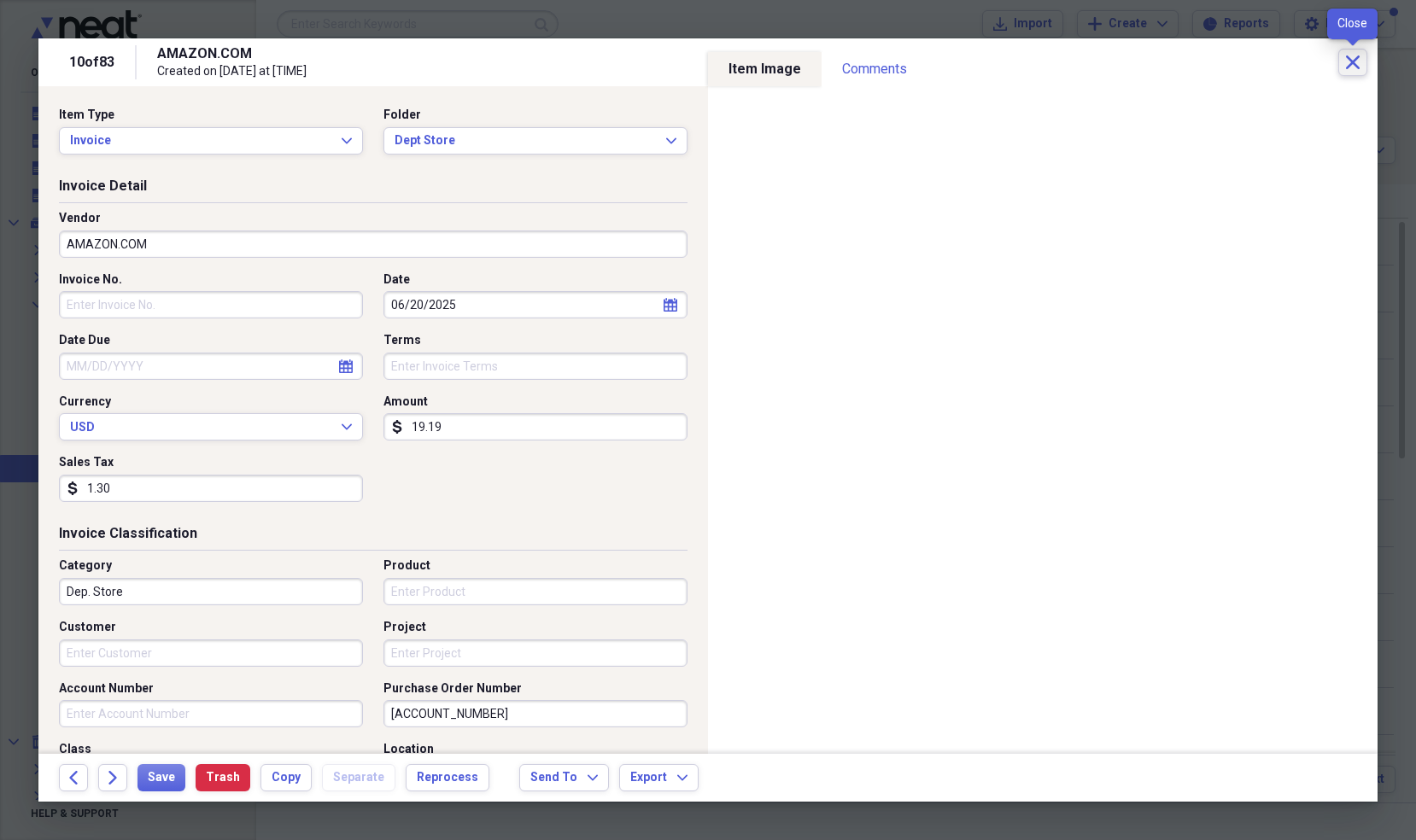 click 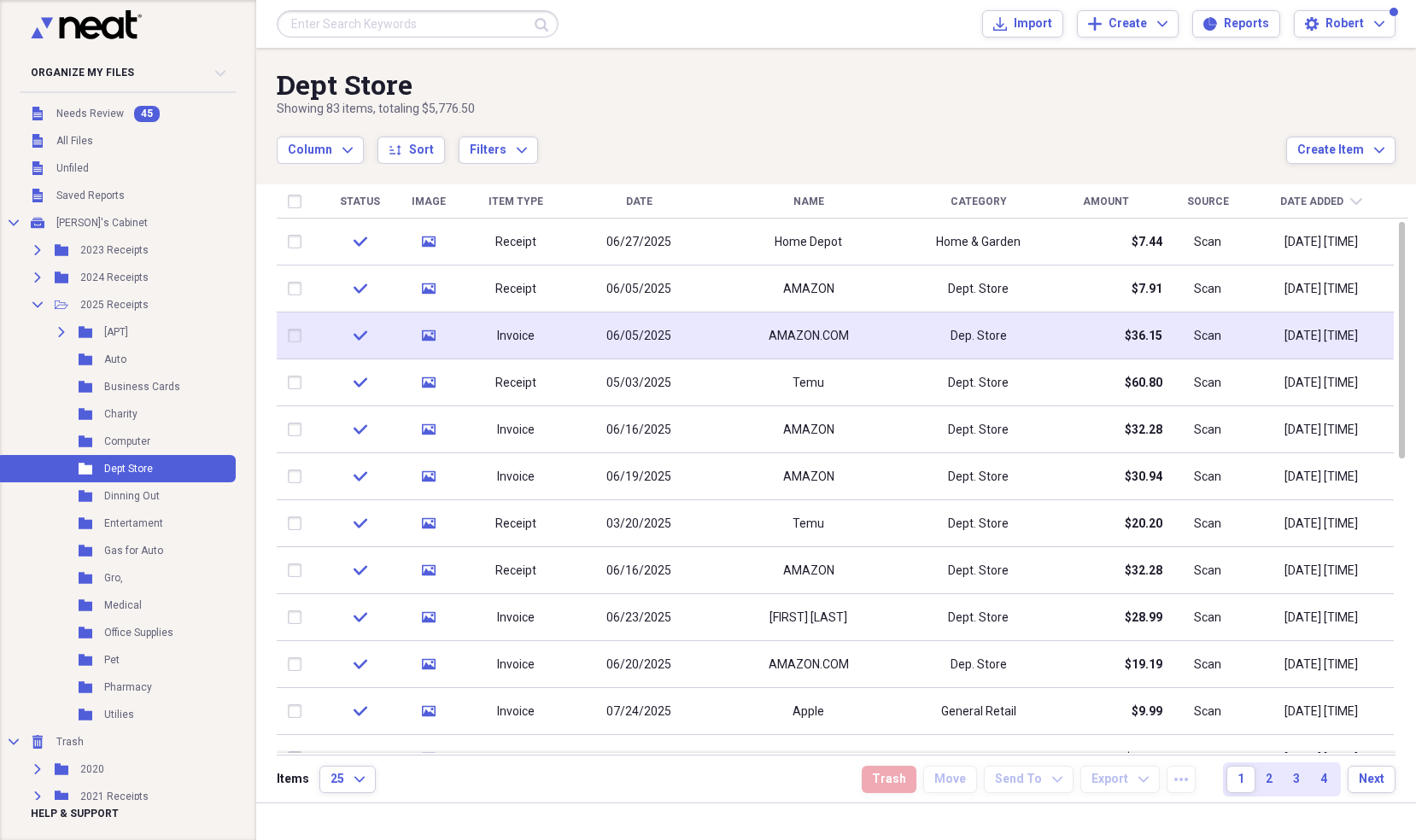 click on "AMAZON.COM" at bounding box center (809, 336) 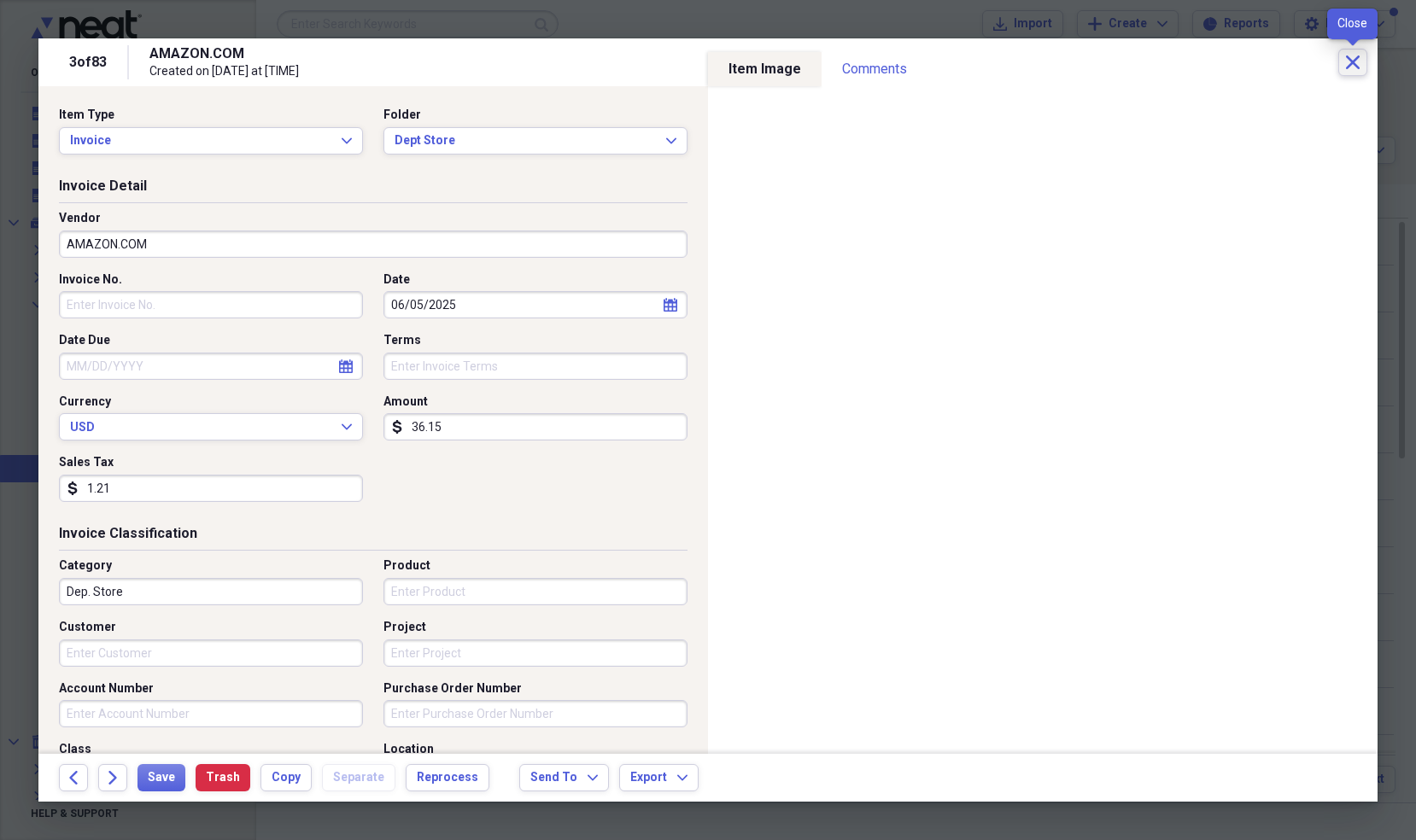 click on "Close" at bounding box center [1353, 62] 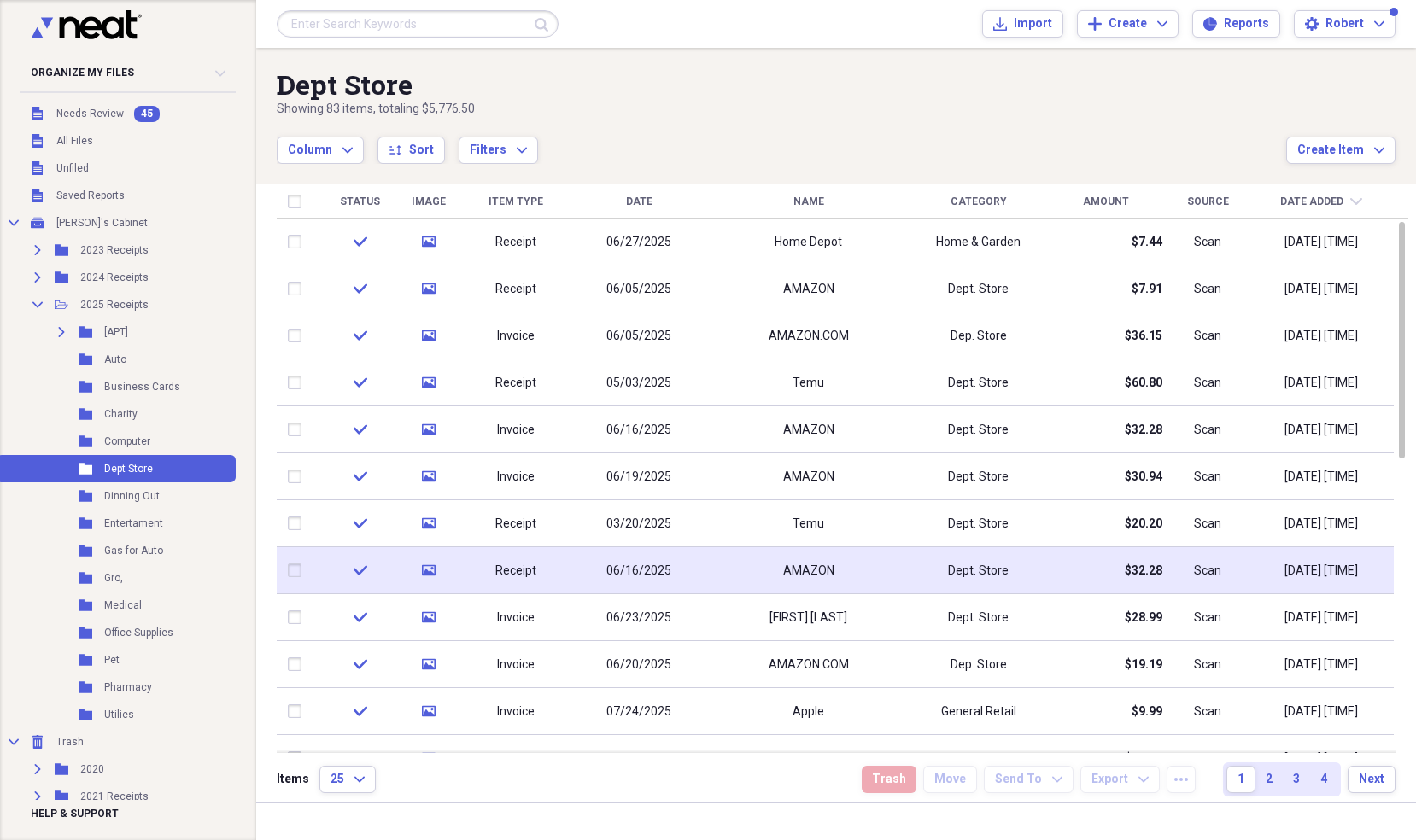 click on "AMAZON" at bounding box center (808, 570) 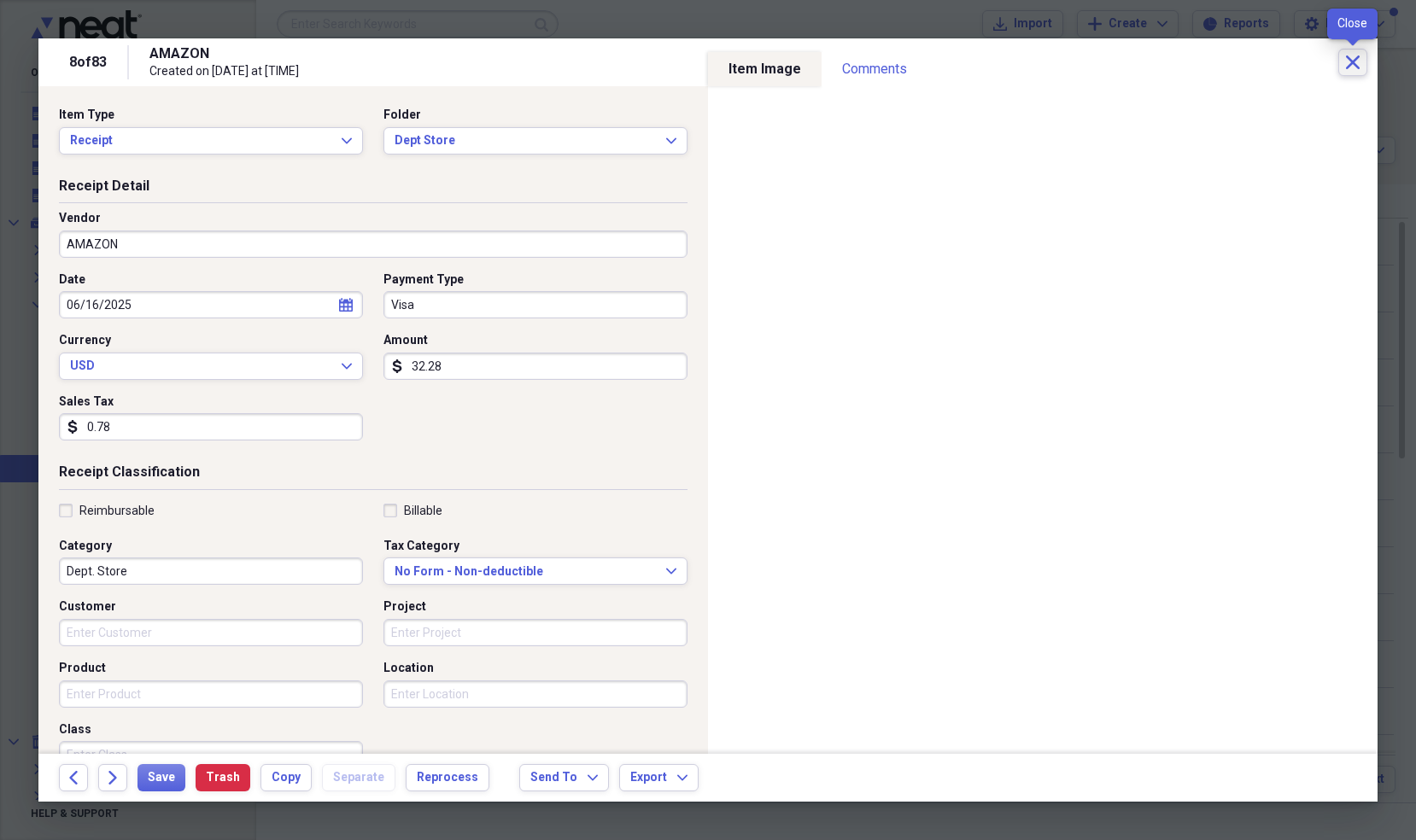 click 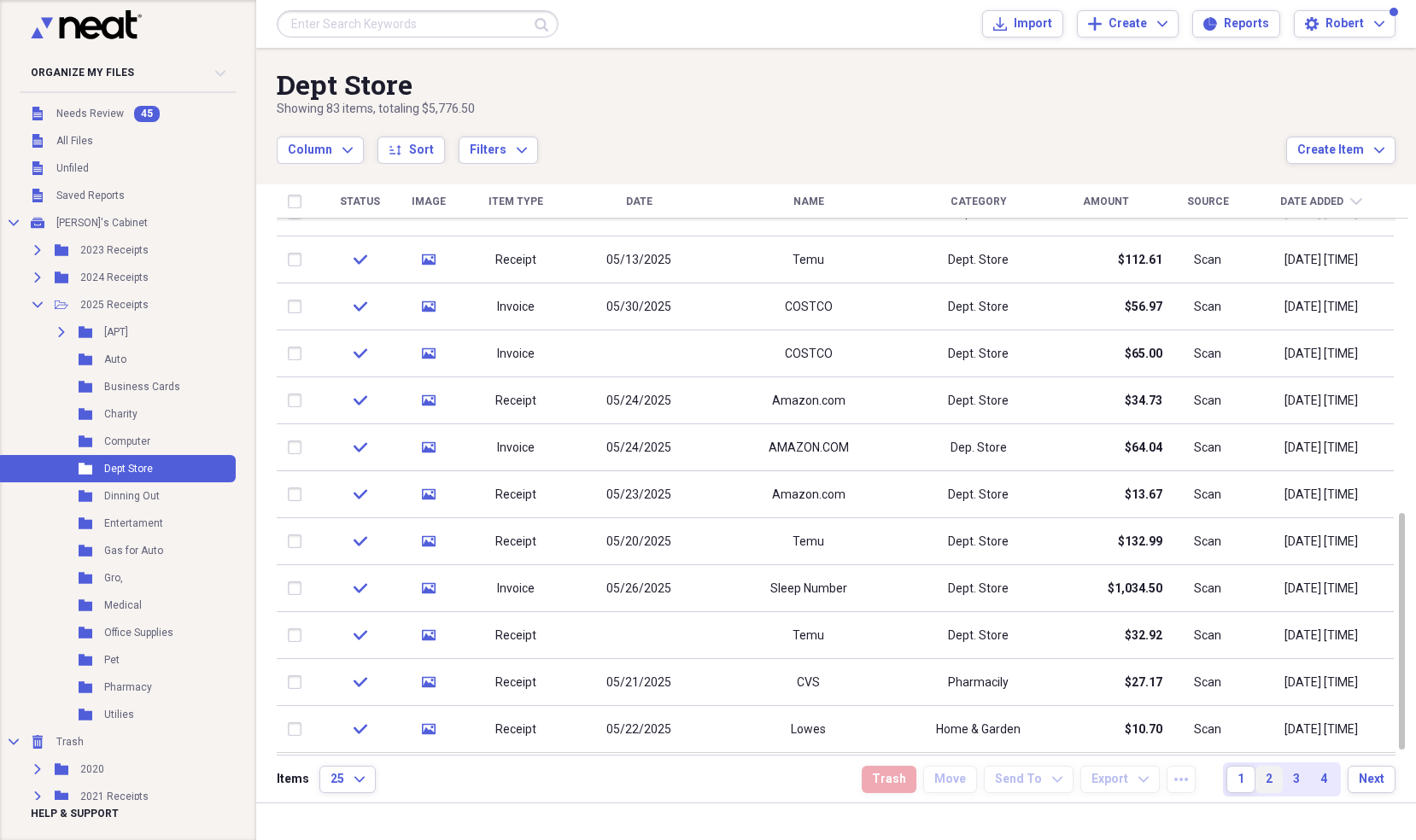 click on "2" at bounding box center (1269, 779) 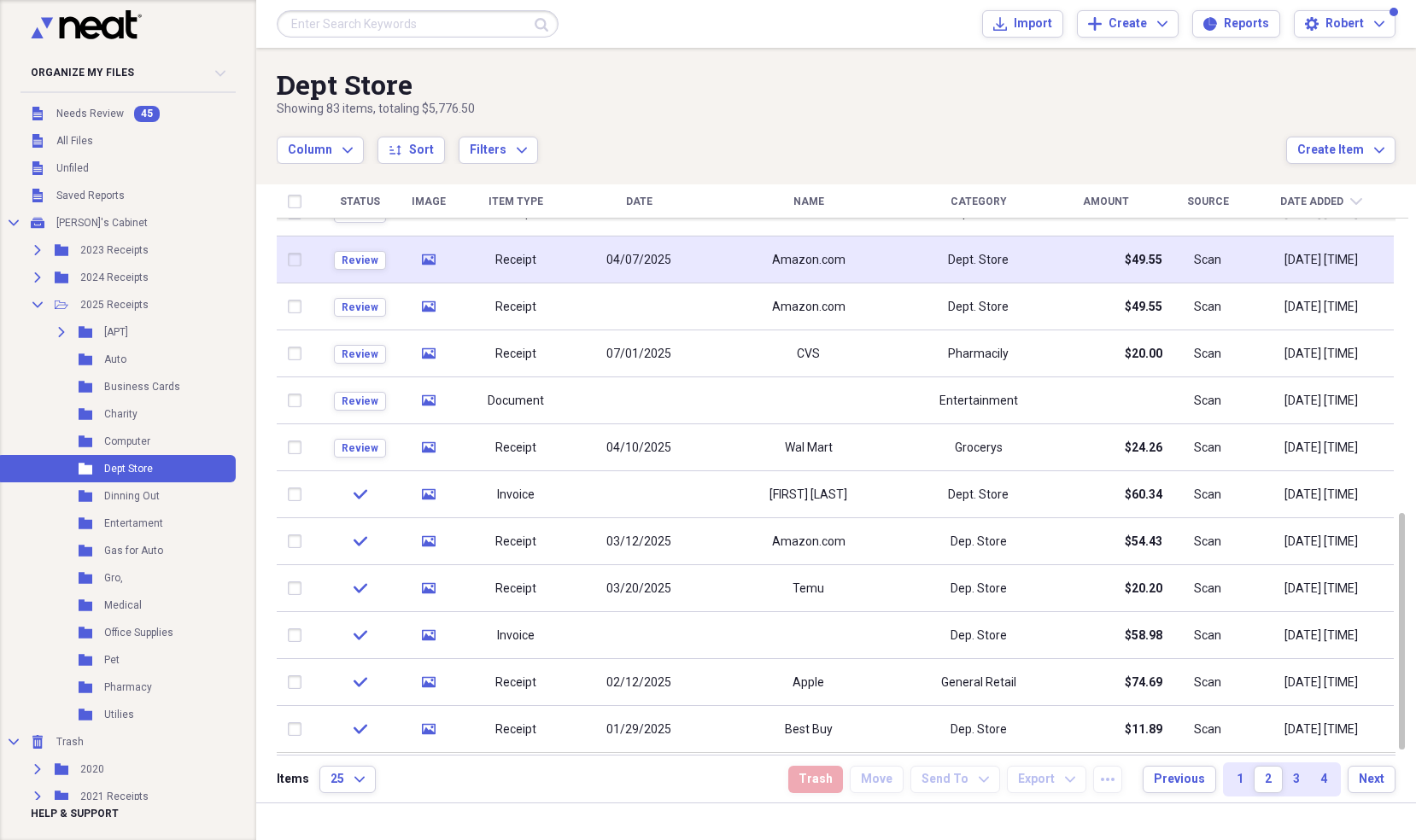 click on "Amazon.com" at bounding box center [808, 260] 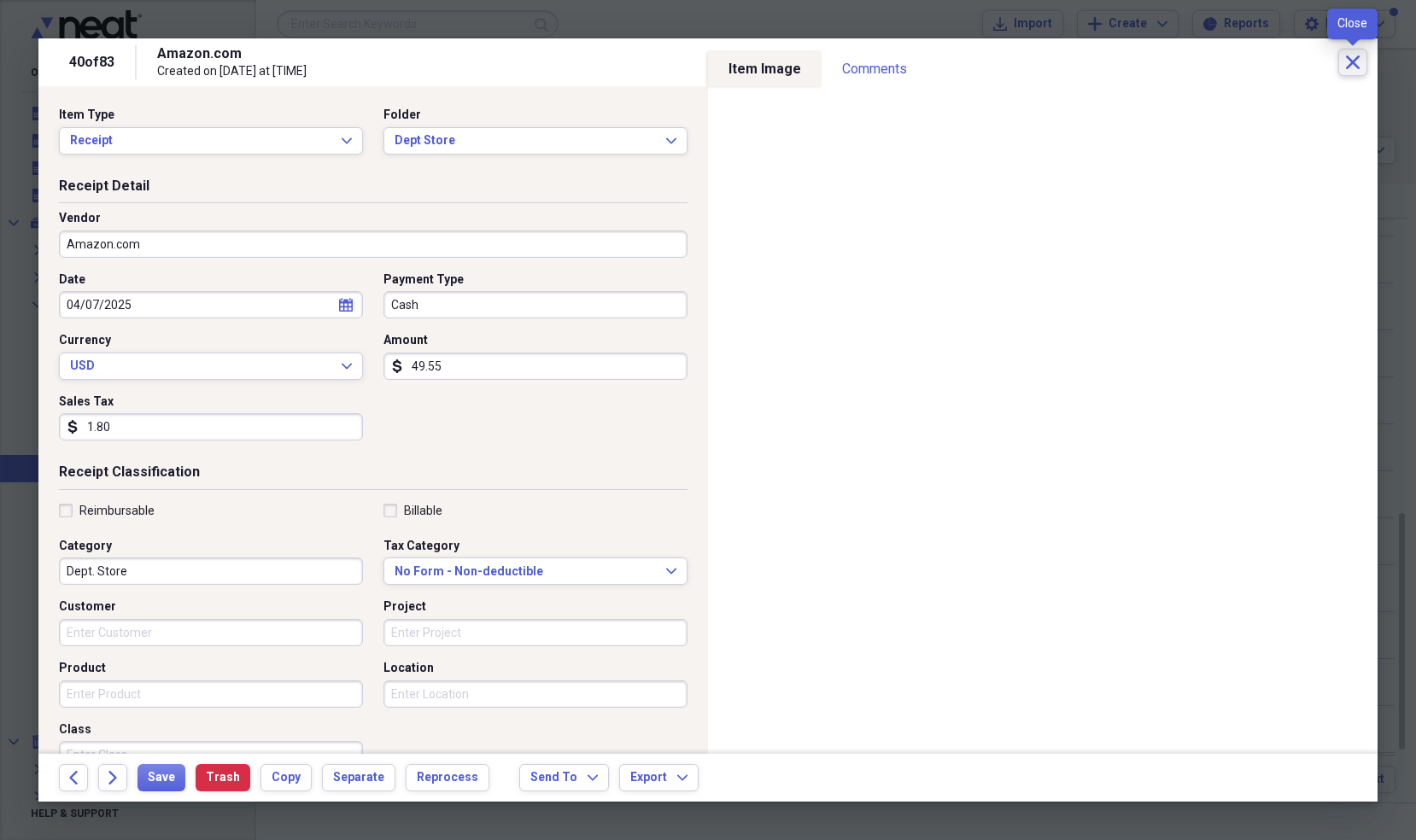 click on "Close" 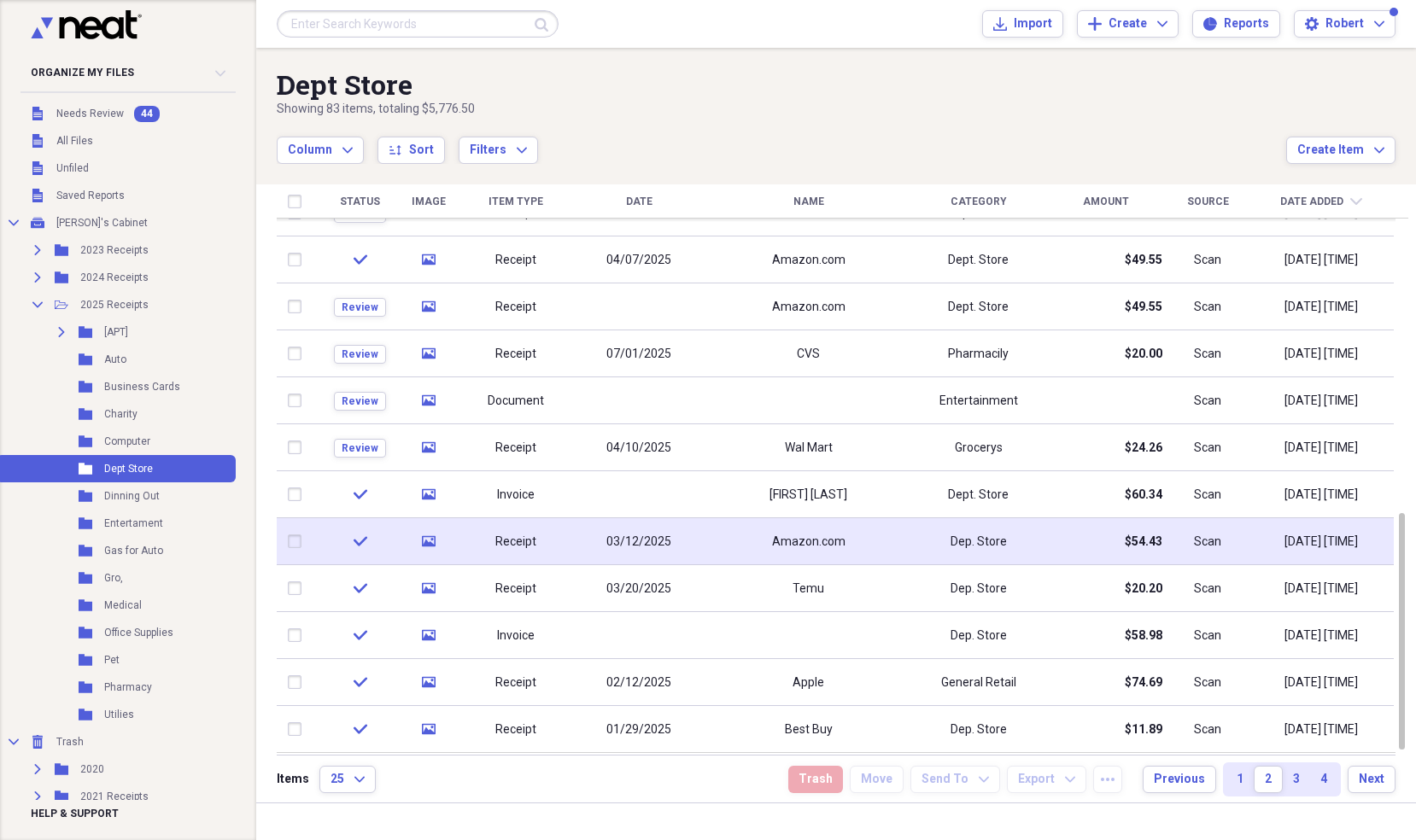click on "Amazon.com" at bounding box center [809, 542] 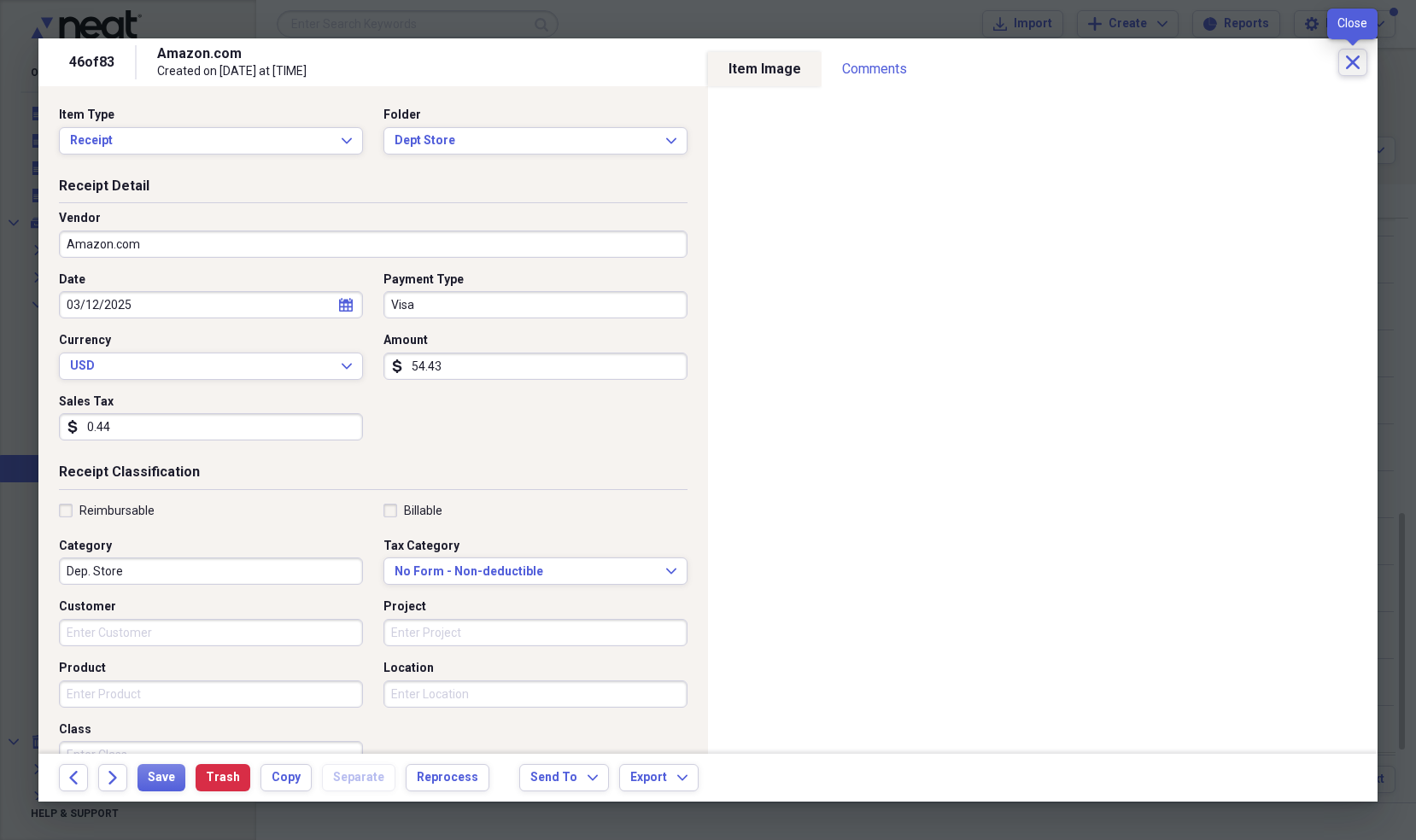 click on "Close" 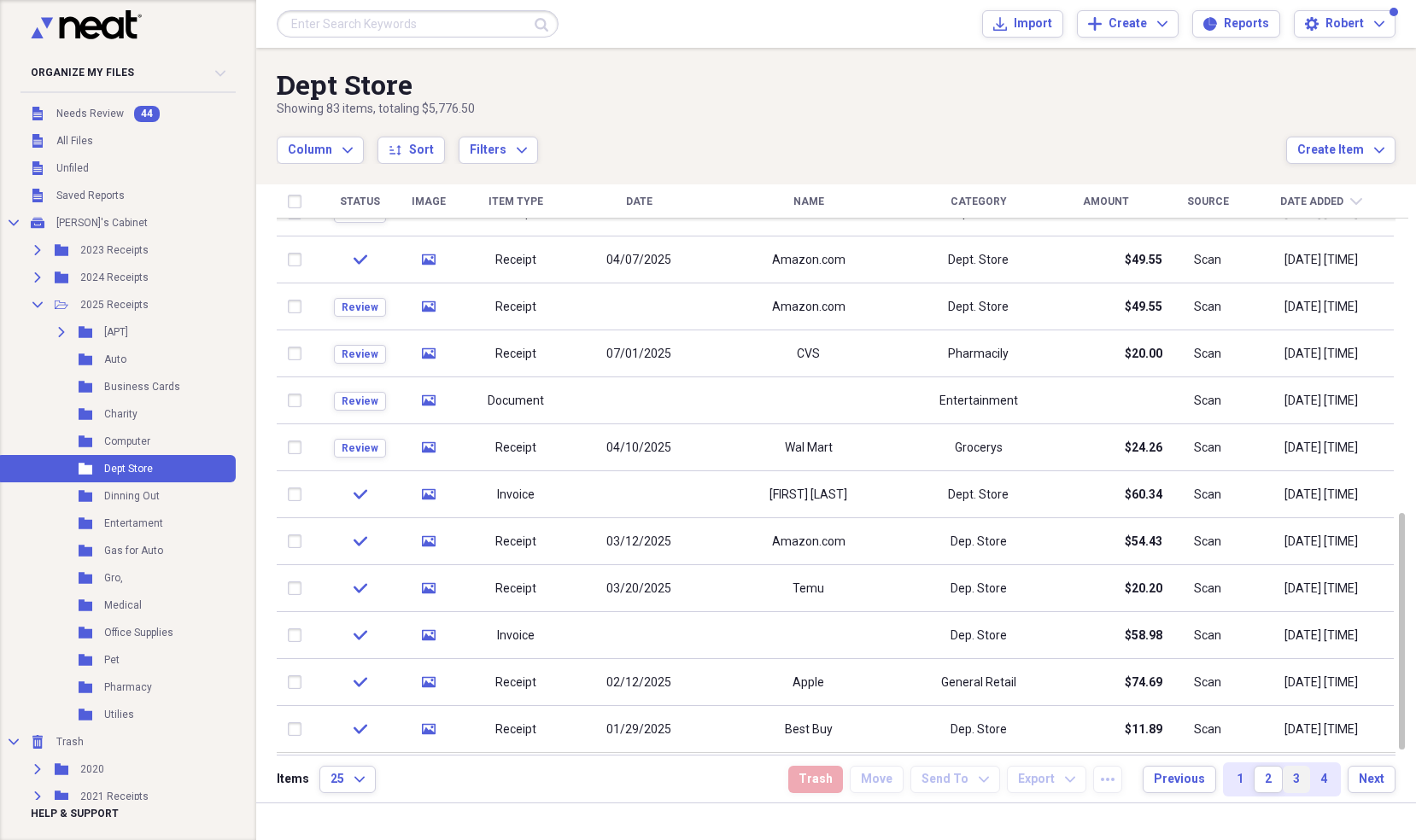click on "3" at bounding box center [1296, 779] 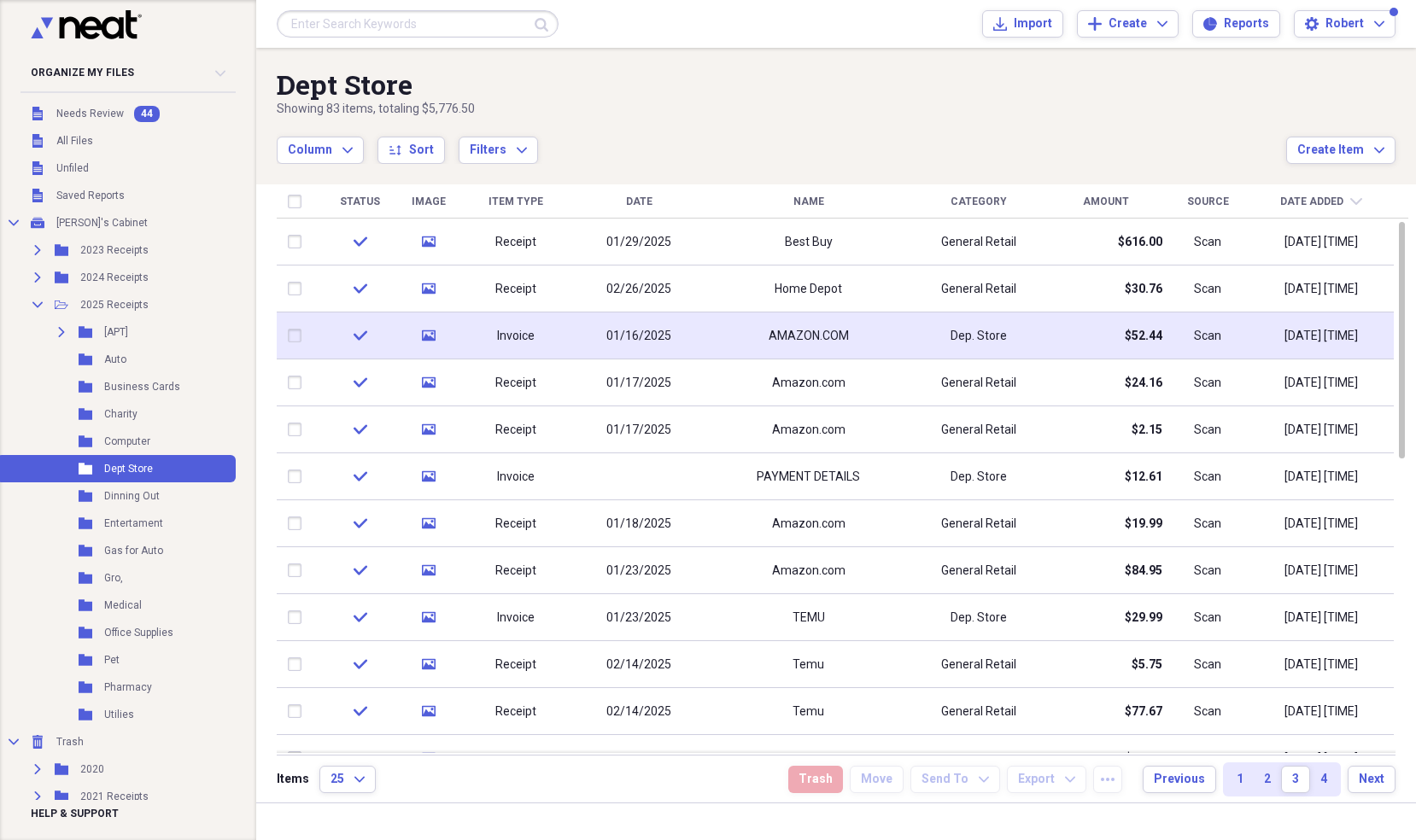 click on "AMAZON.COM" at bounding box center [808, 335] 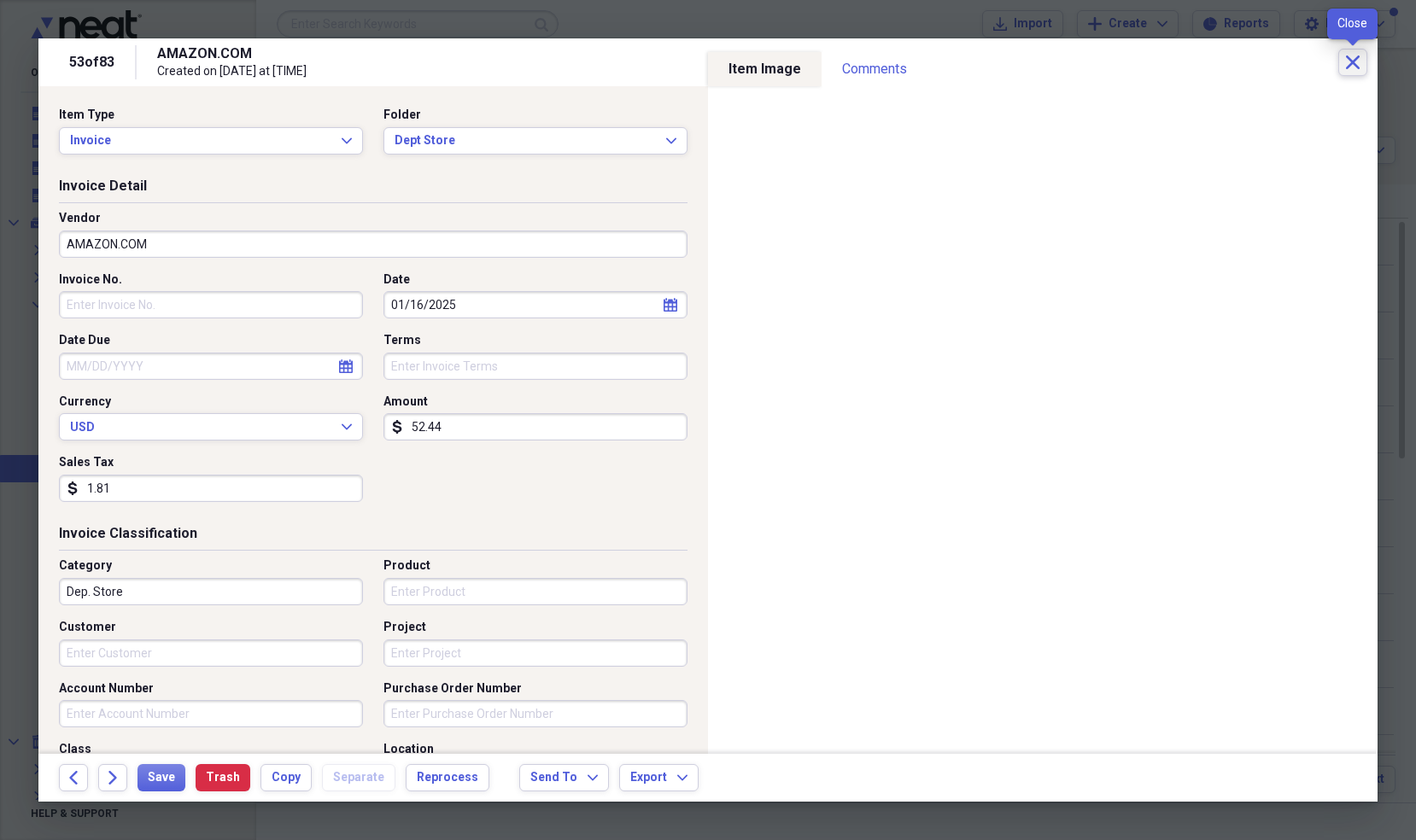 click on "Close" 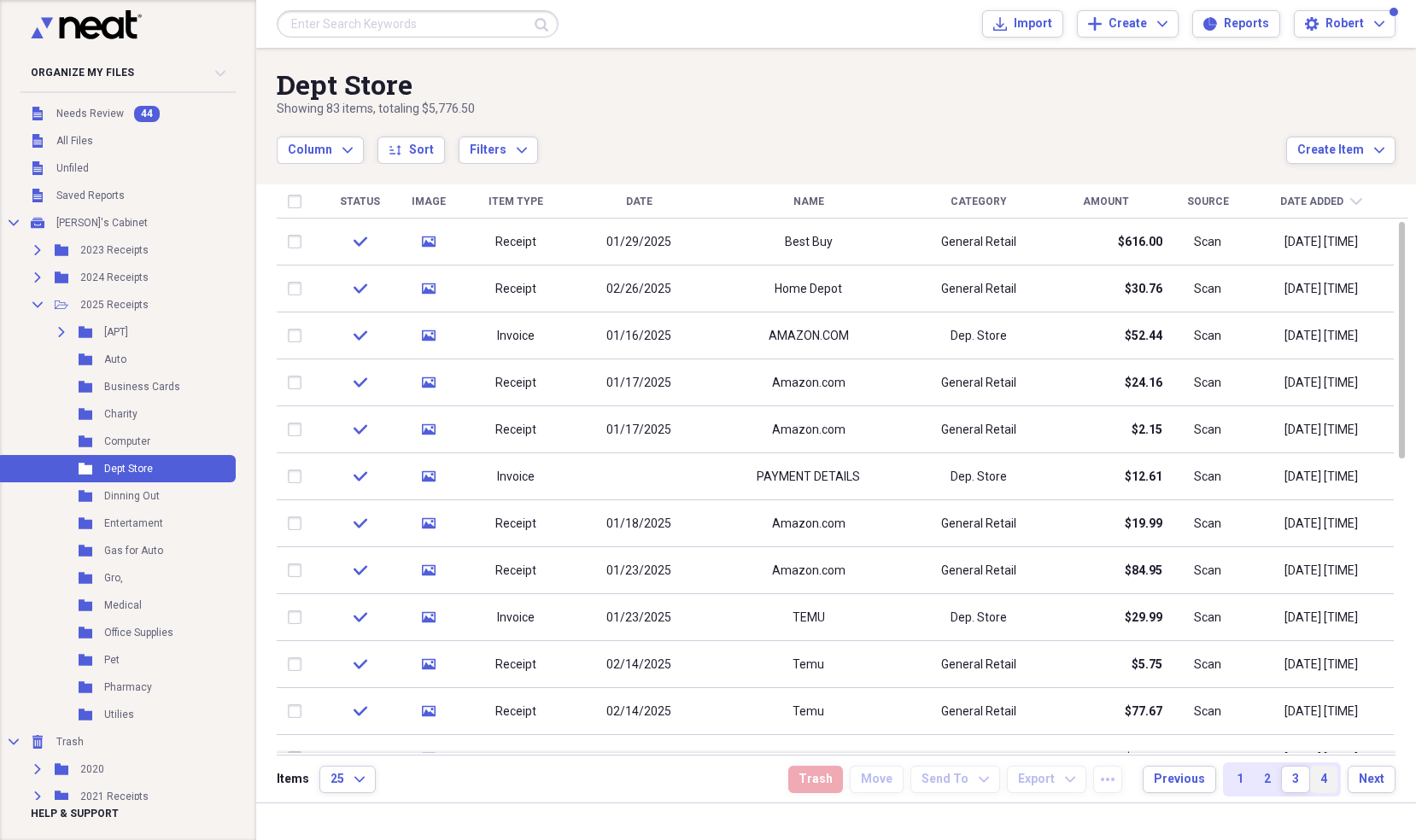 click on "4" at bounding box center (1324, 779) 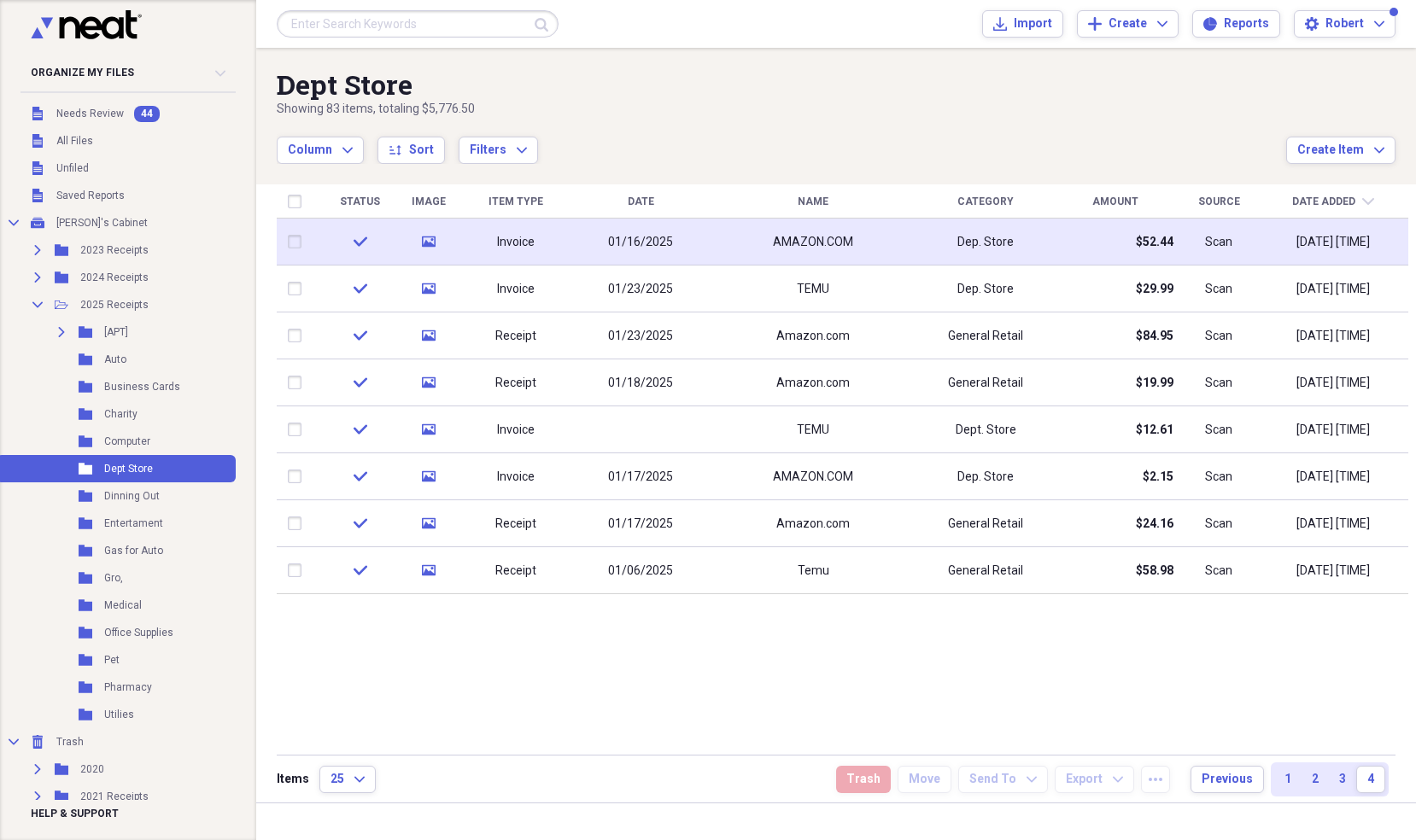 click on "AMAZON.COM" at bounding box center [813, 242] 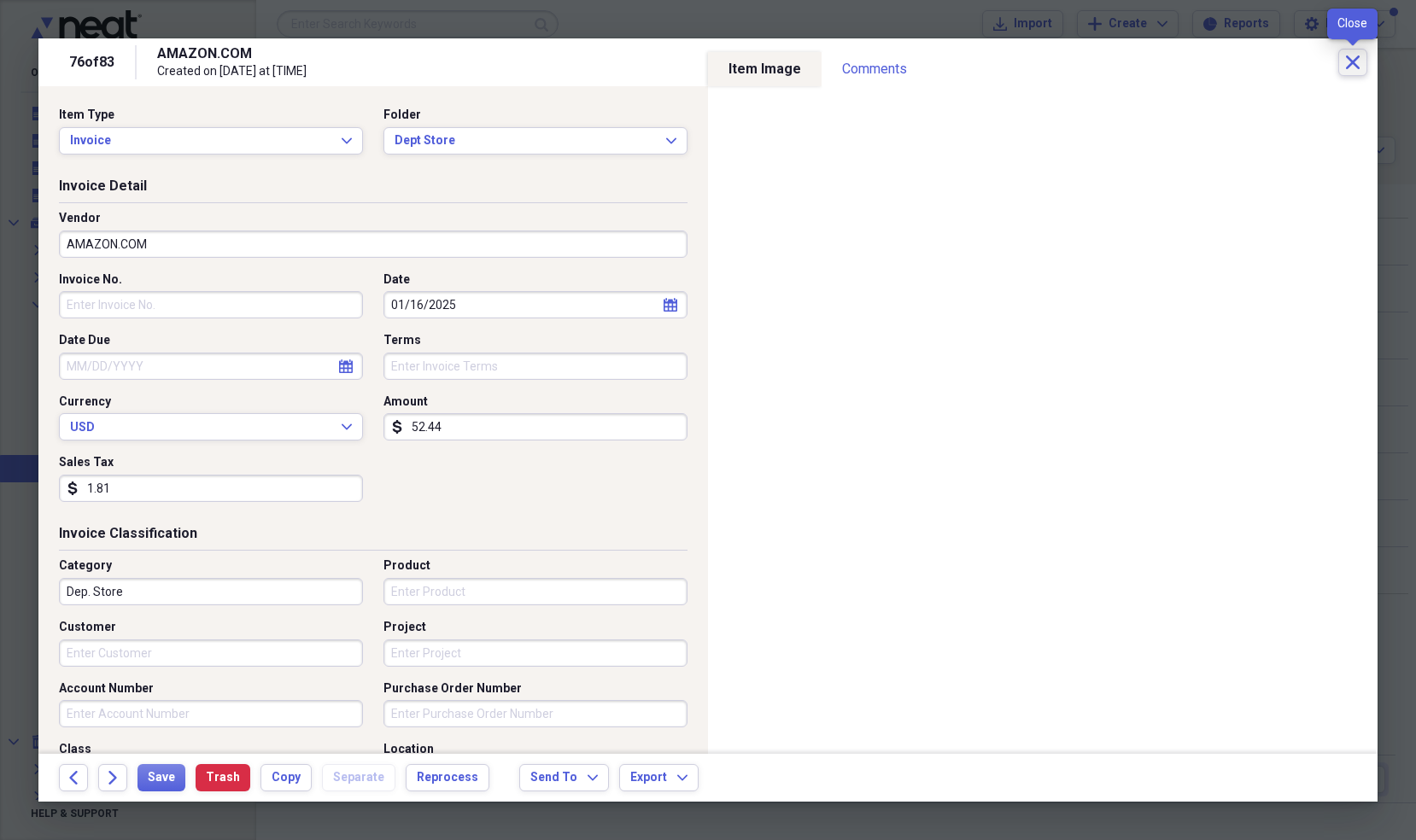 click 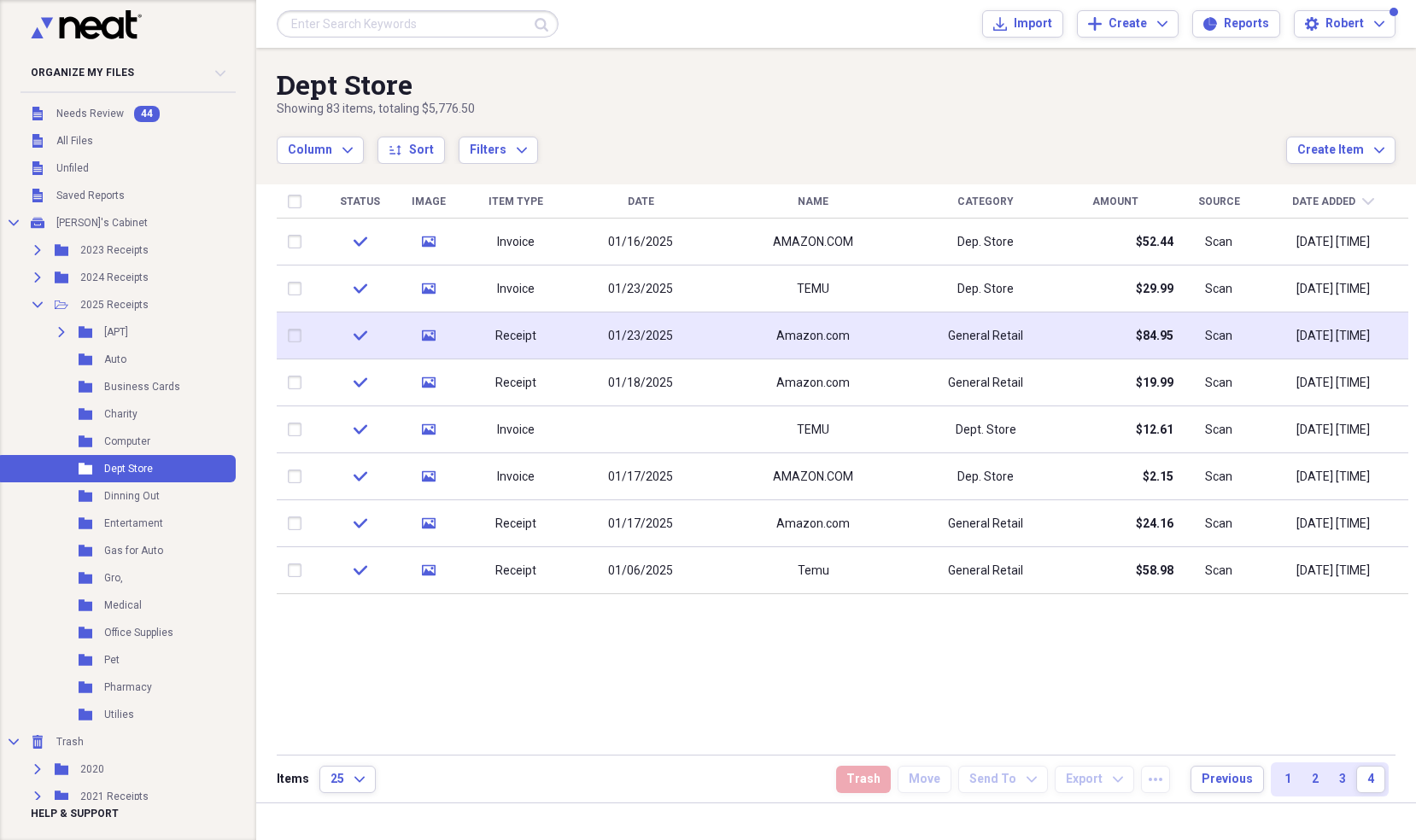 click on "Amazon.com" at bounding box center (813, 335) 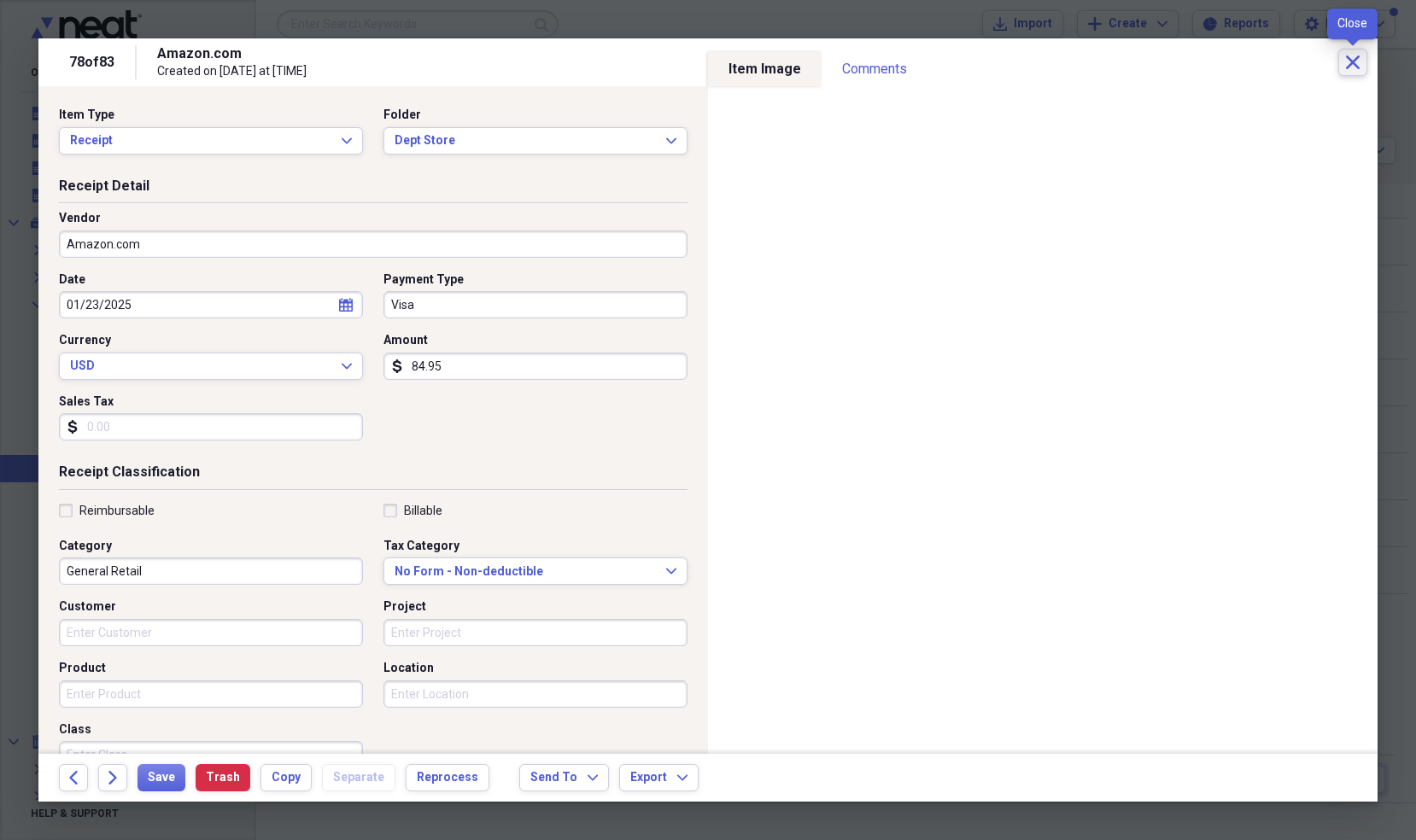 click on "Close" 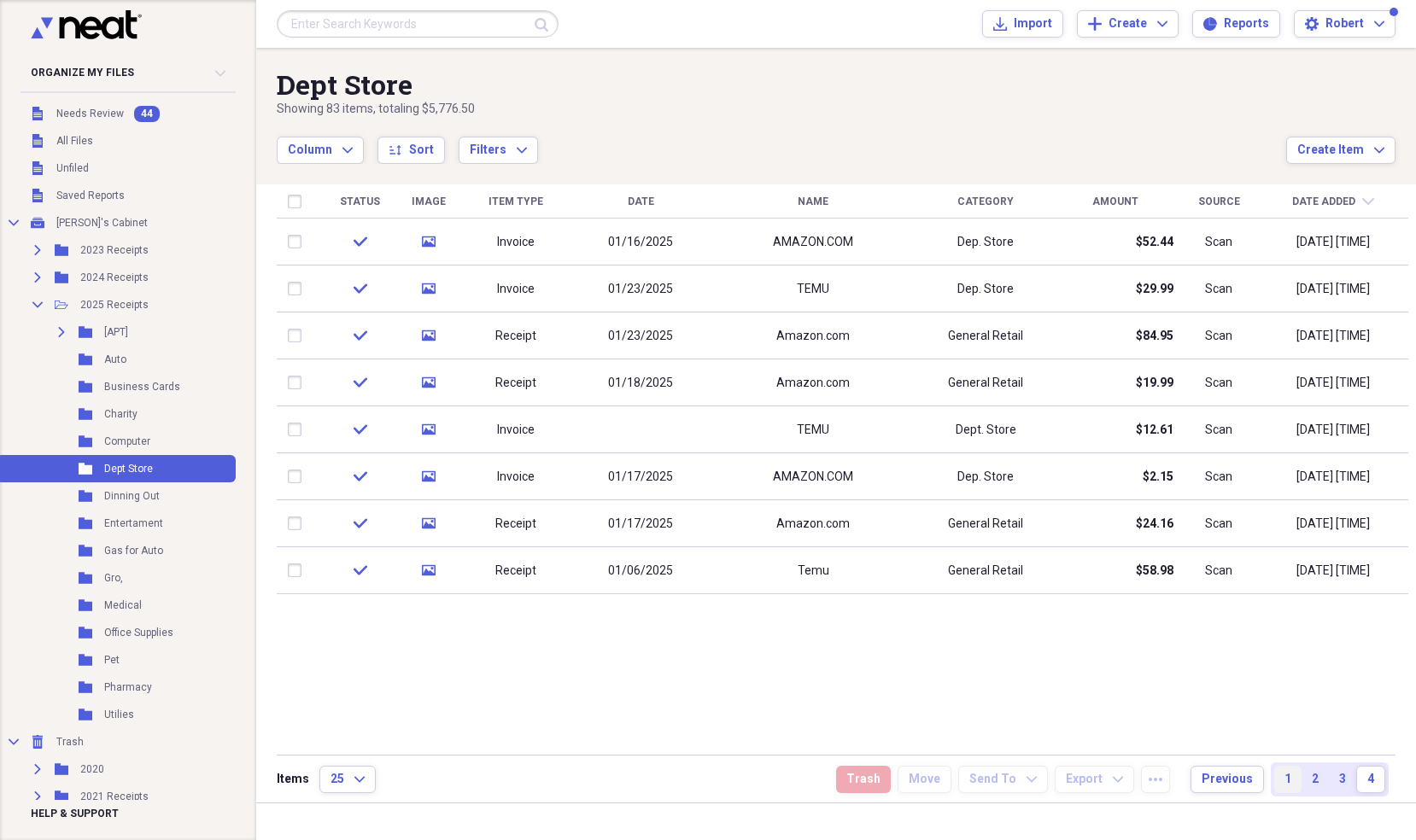 click on "1" at bounding box center (1288, 779) 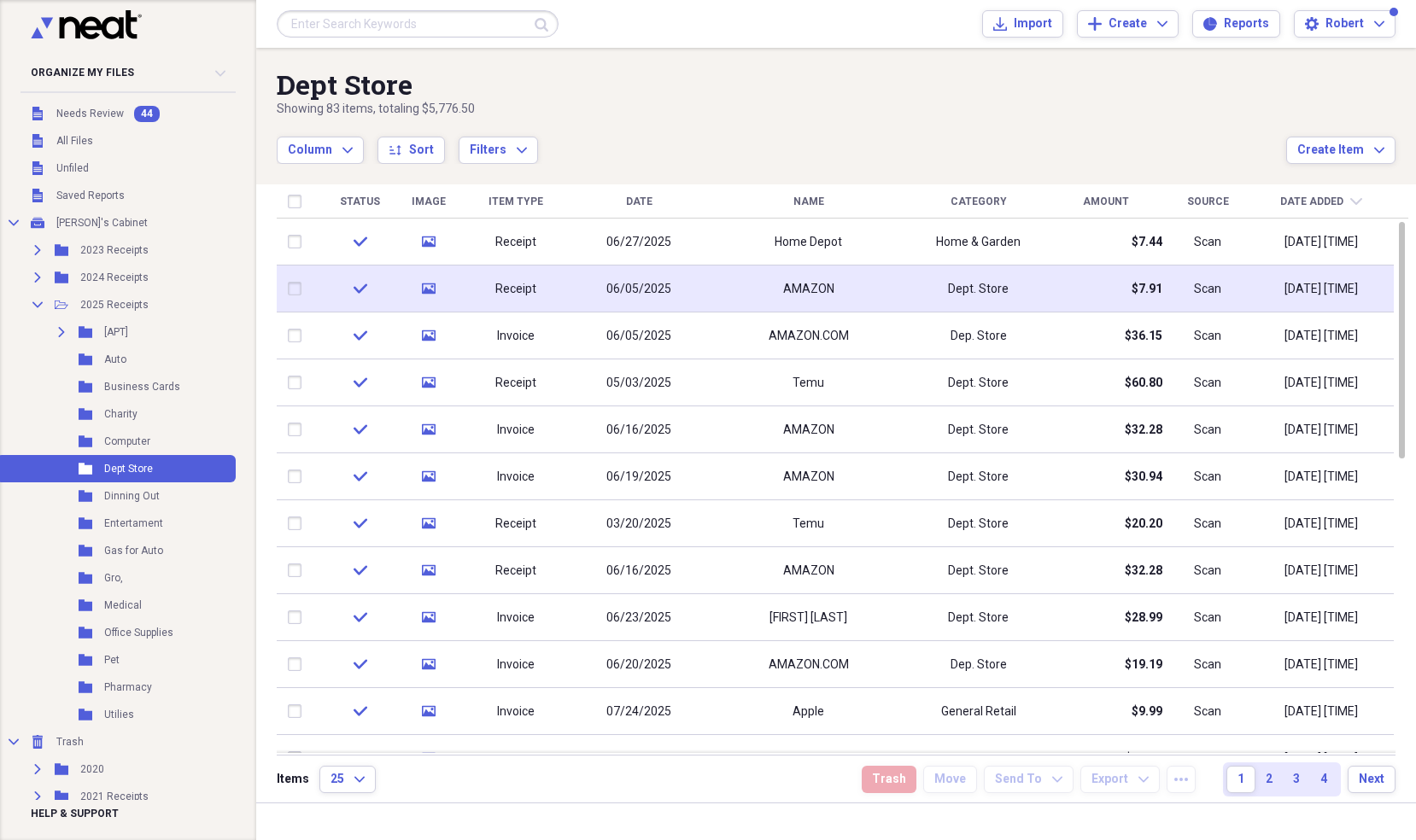 click on "AMAZON" at bounding box center (809, 289) 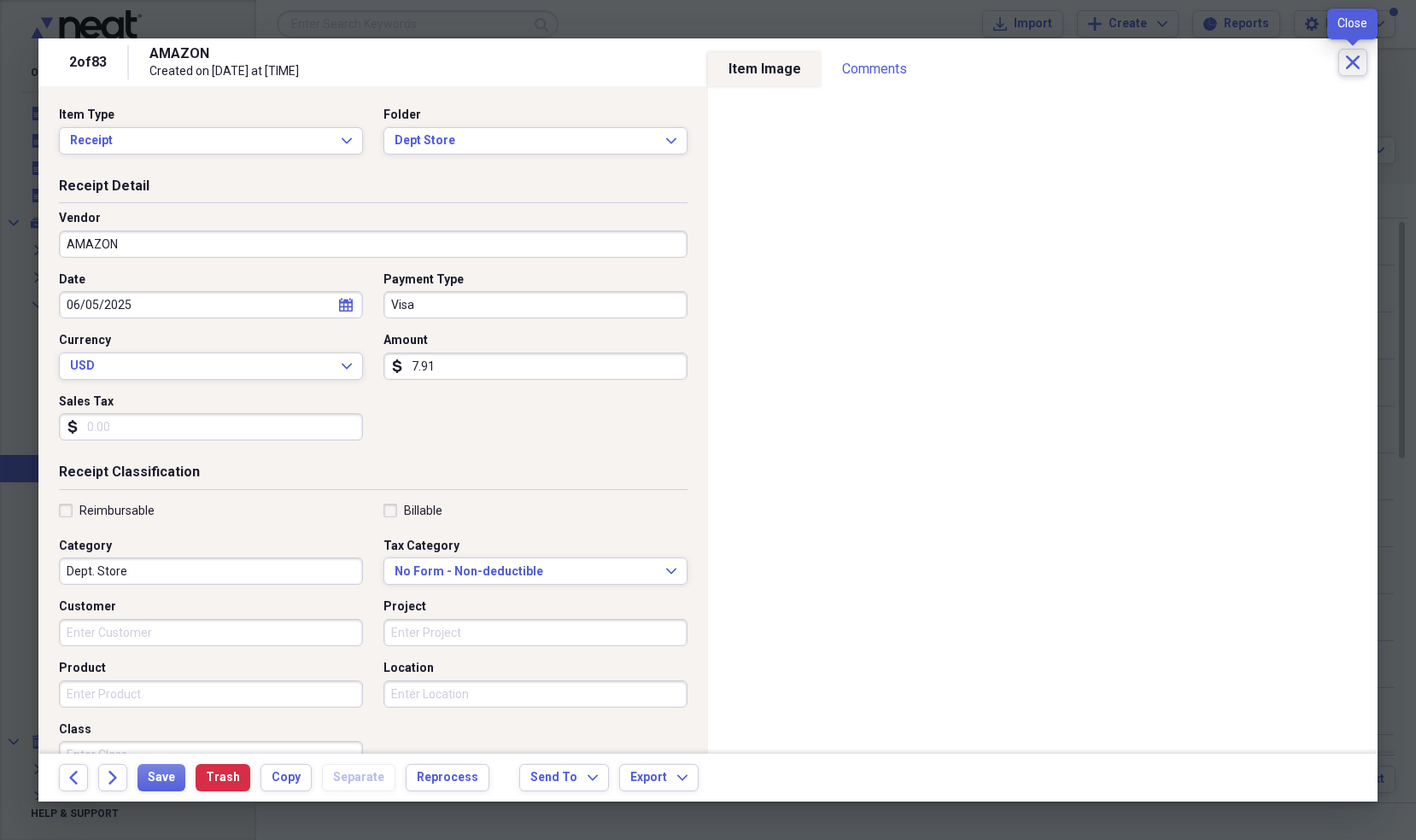click on "Close" 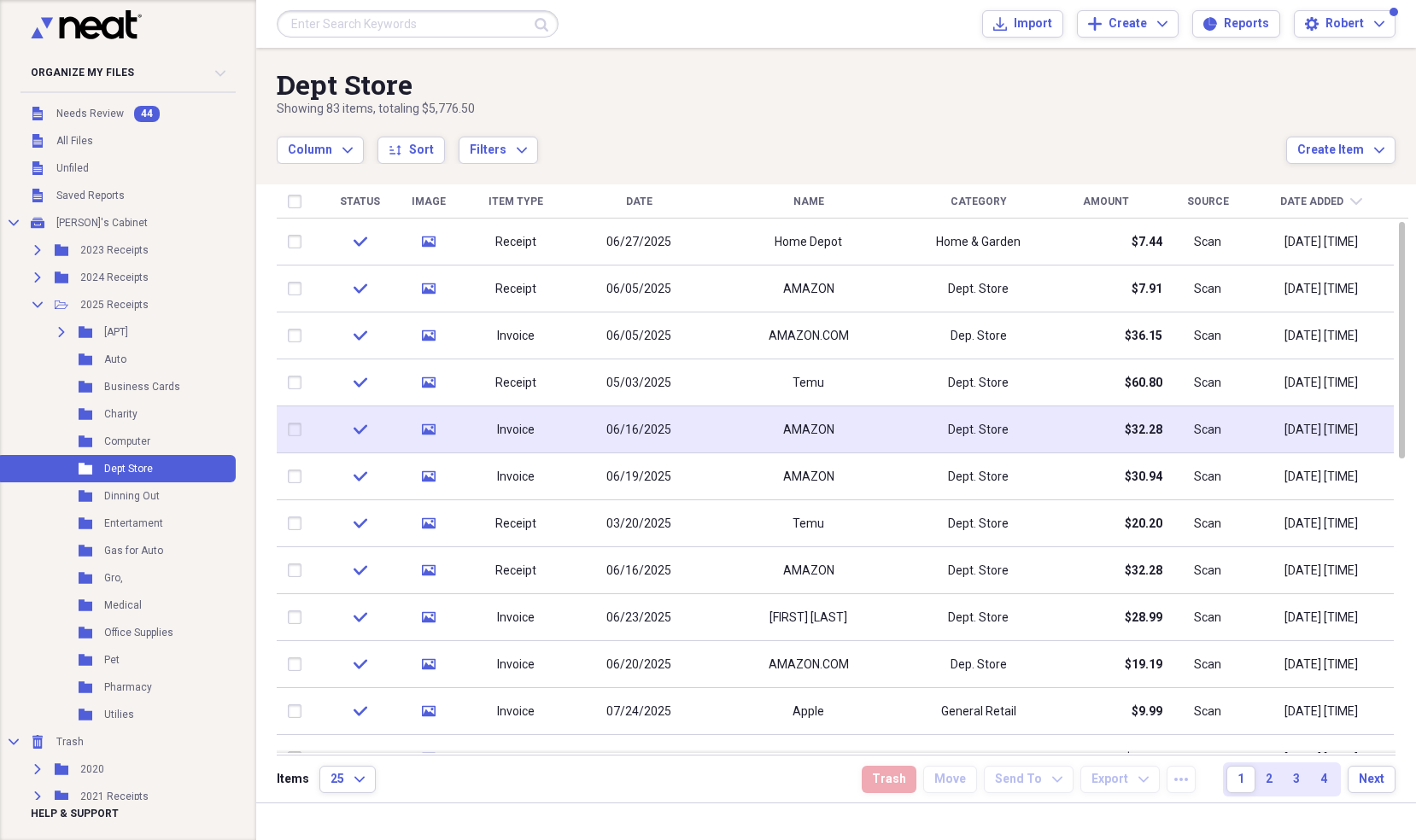 click on "Dept. Store" at bounding box center (978, 430) 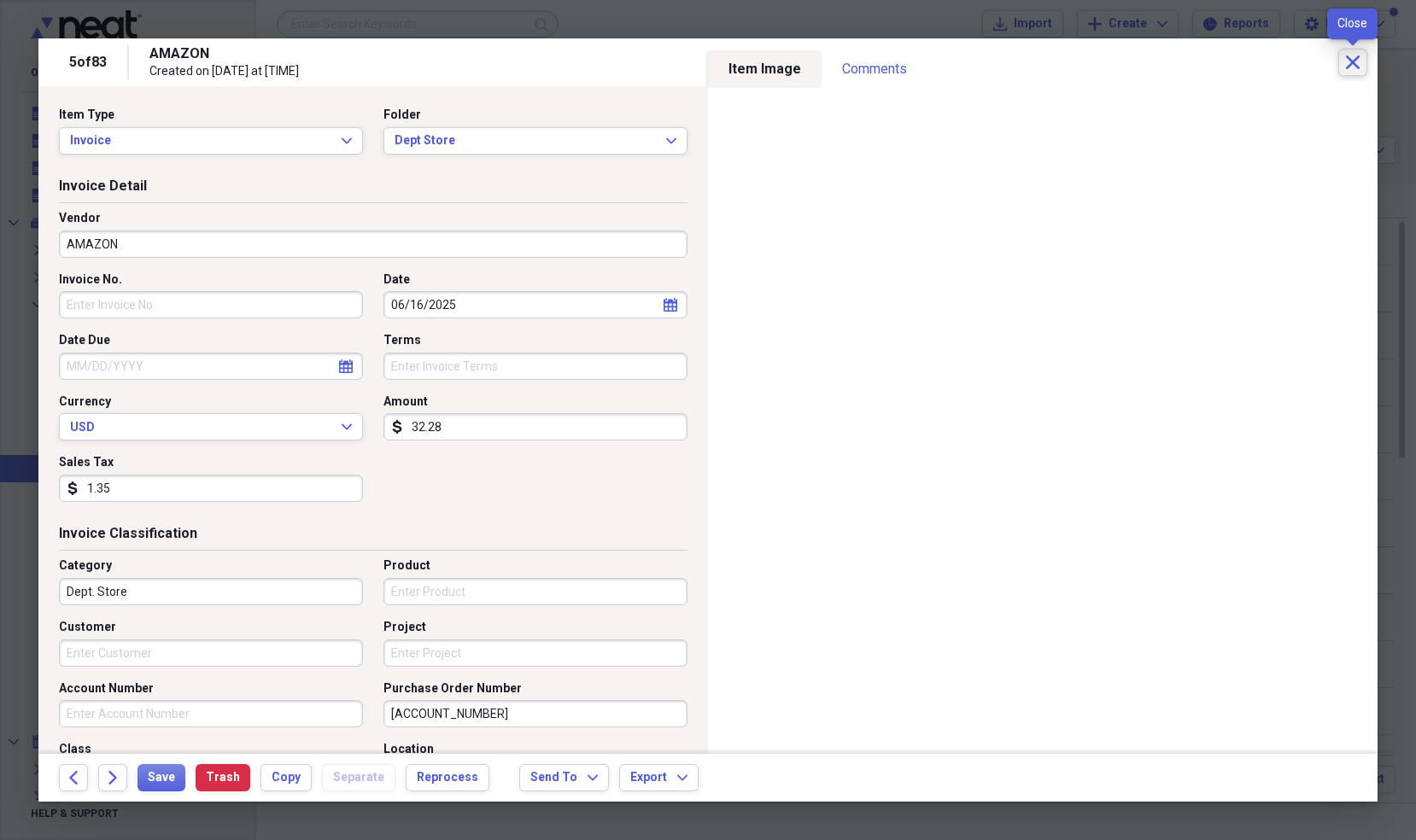 click on "Close" 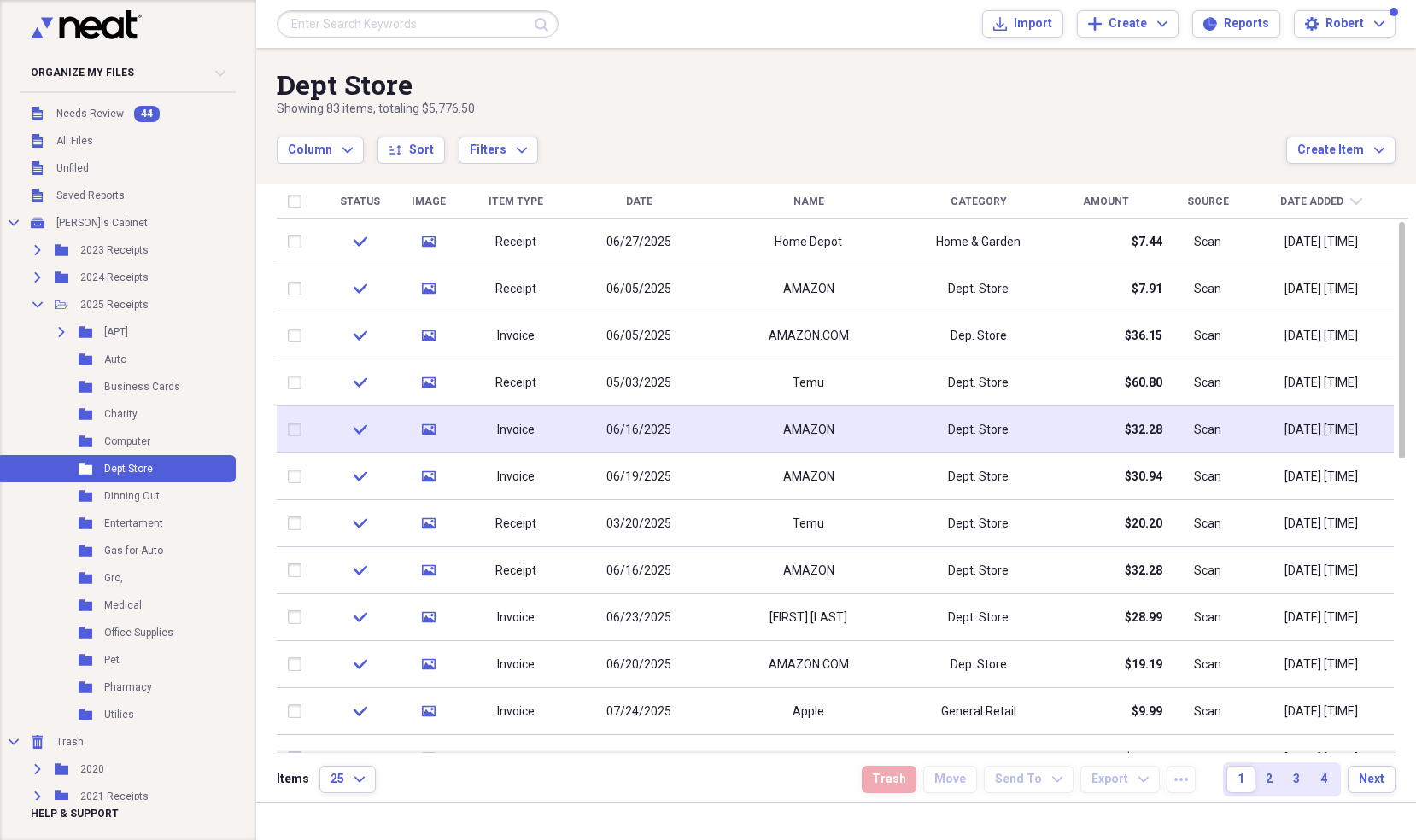 click on "AMAZON" at bounding box center [808, 429] 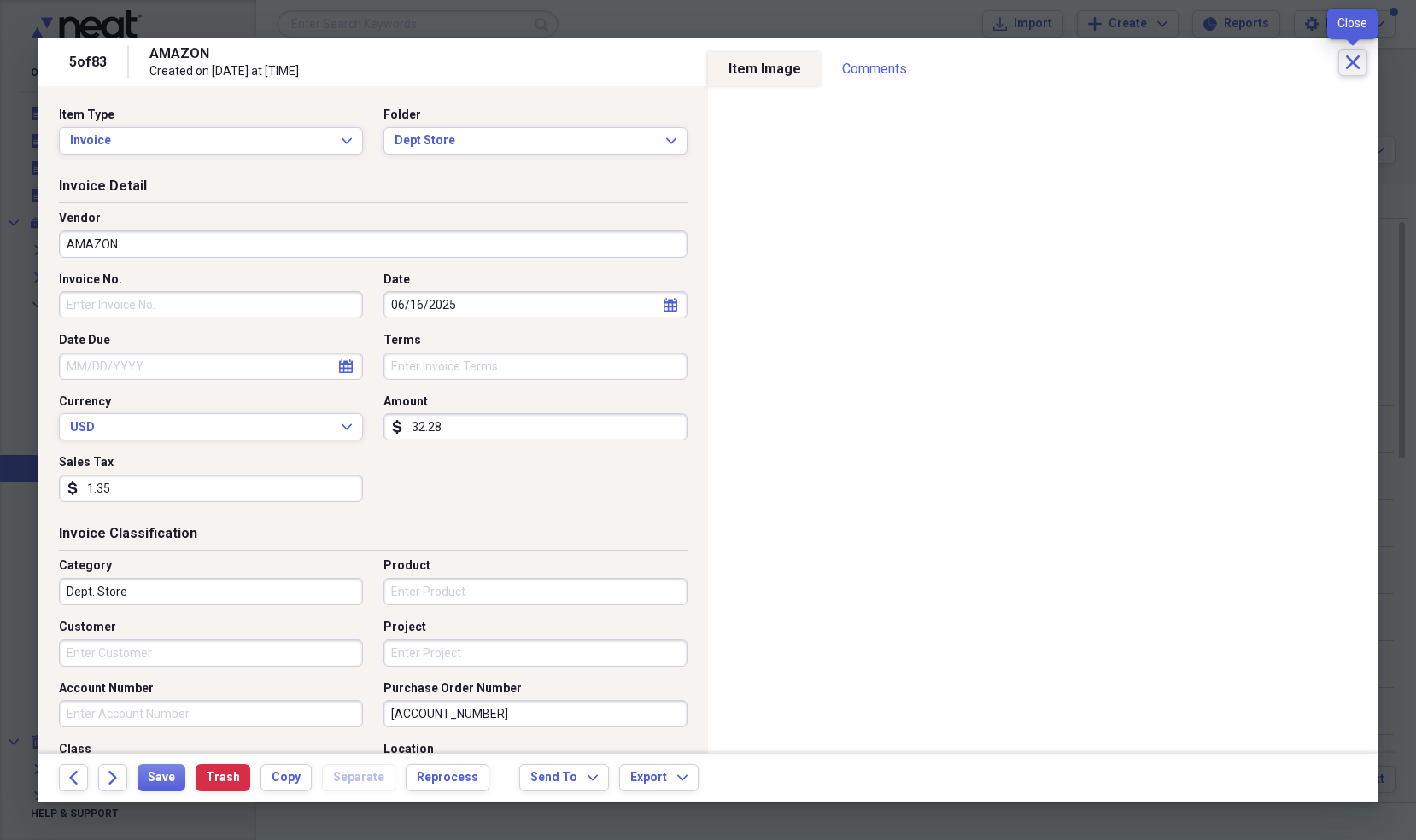 click 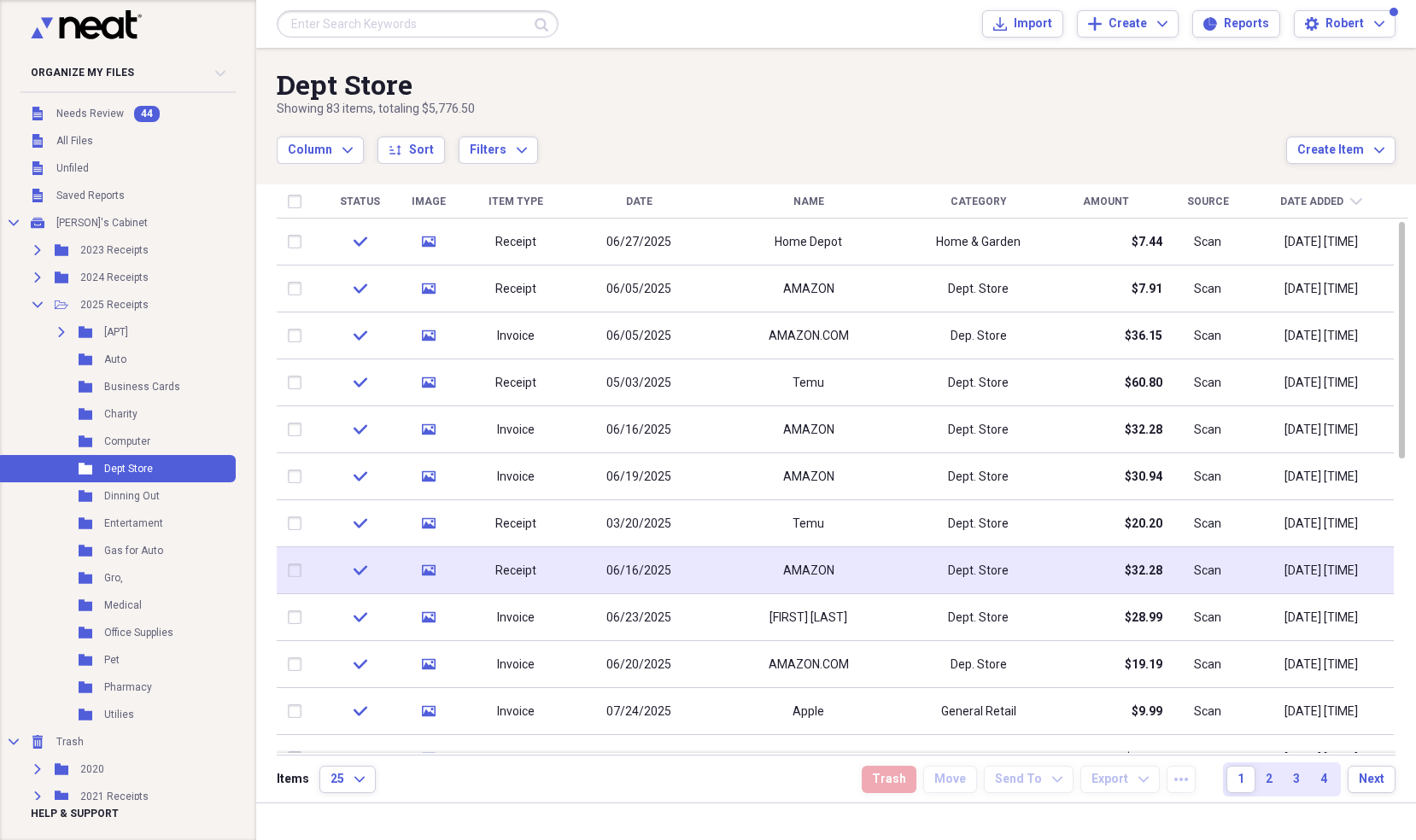 click on "$32.28" at bounding box center (1105, 570) 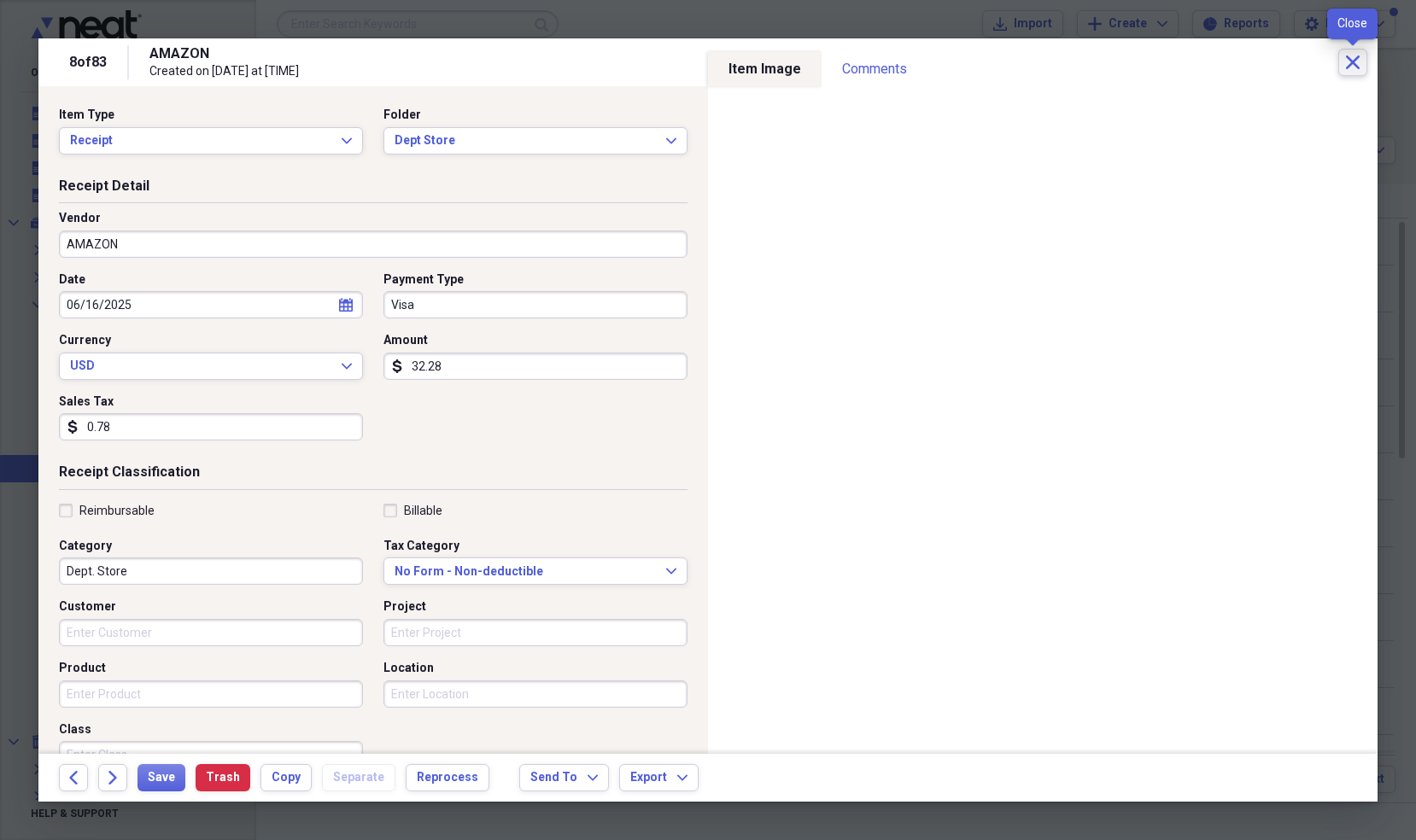 click on "Close" 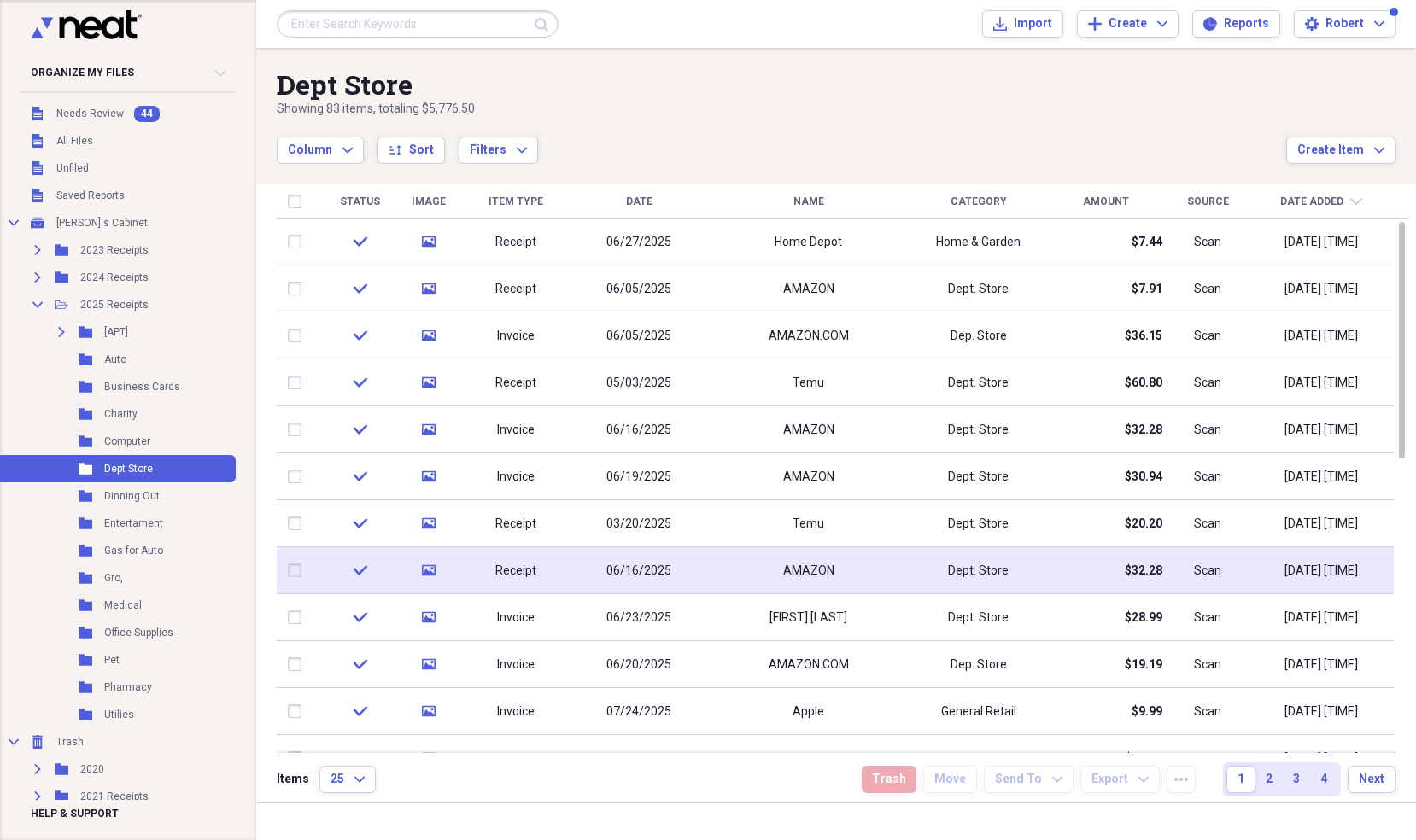 click on "AMAZON" at bounding box center [809, 571] 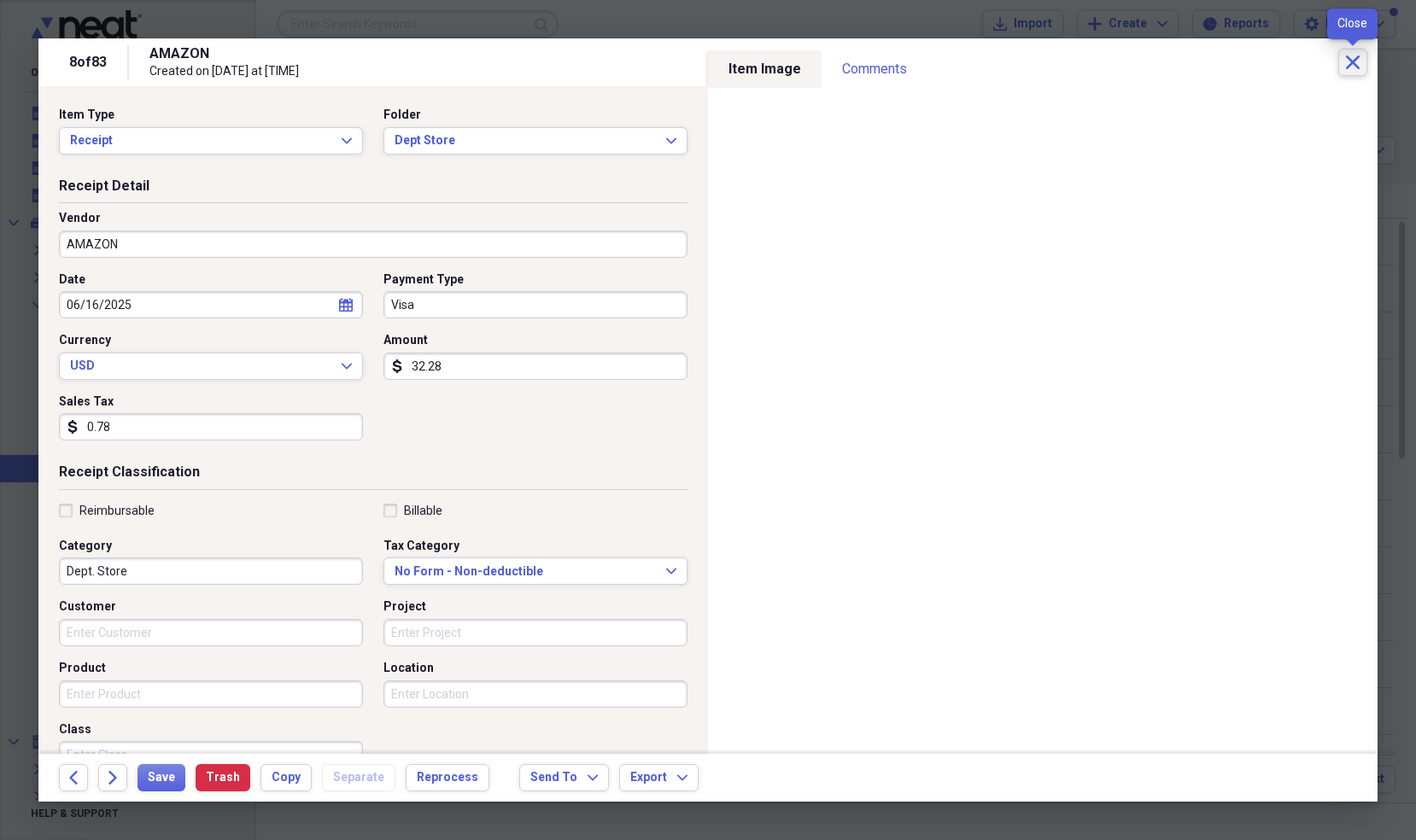 click 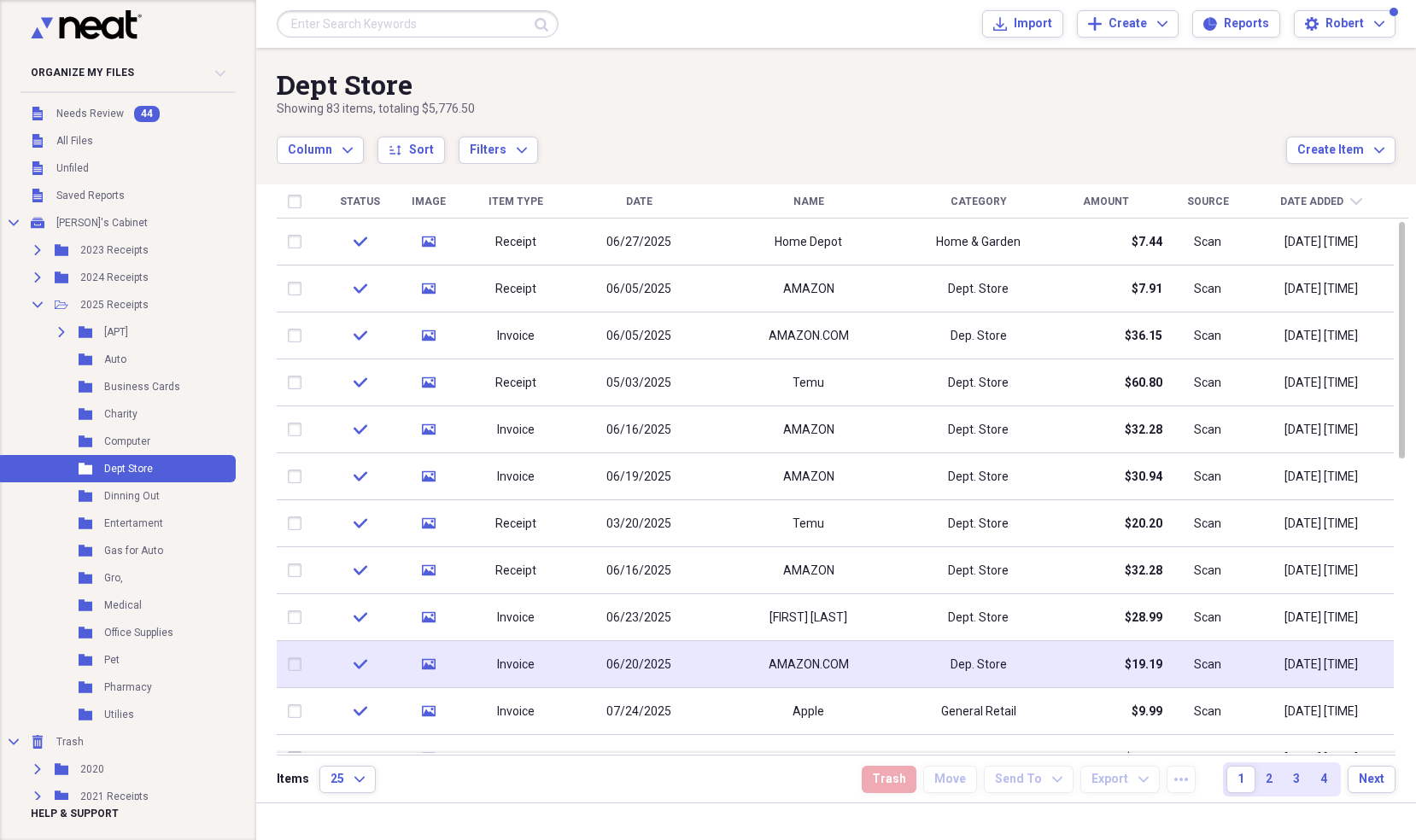 click on "Dep. Store" at bounding box center (978, 664) 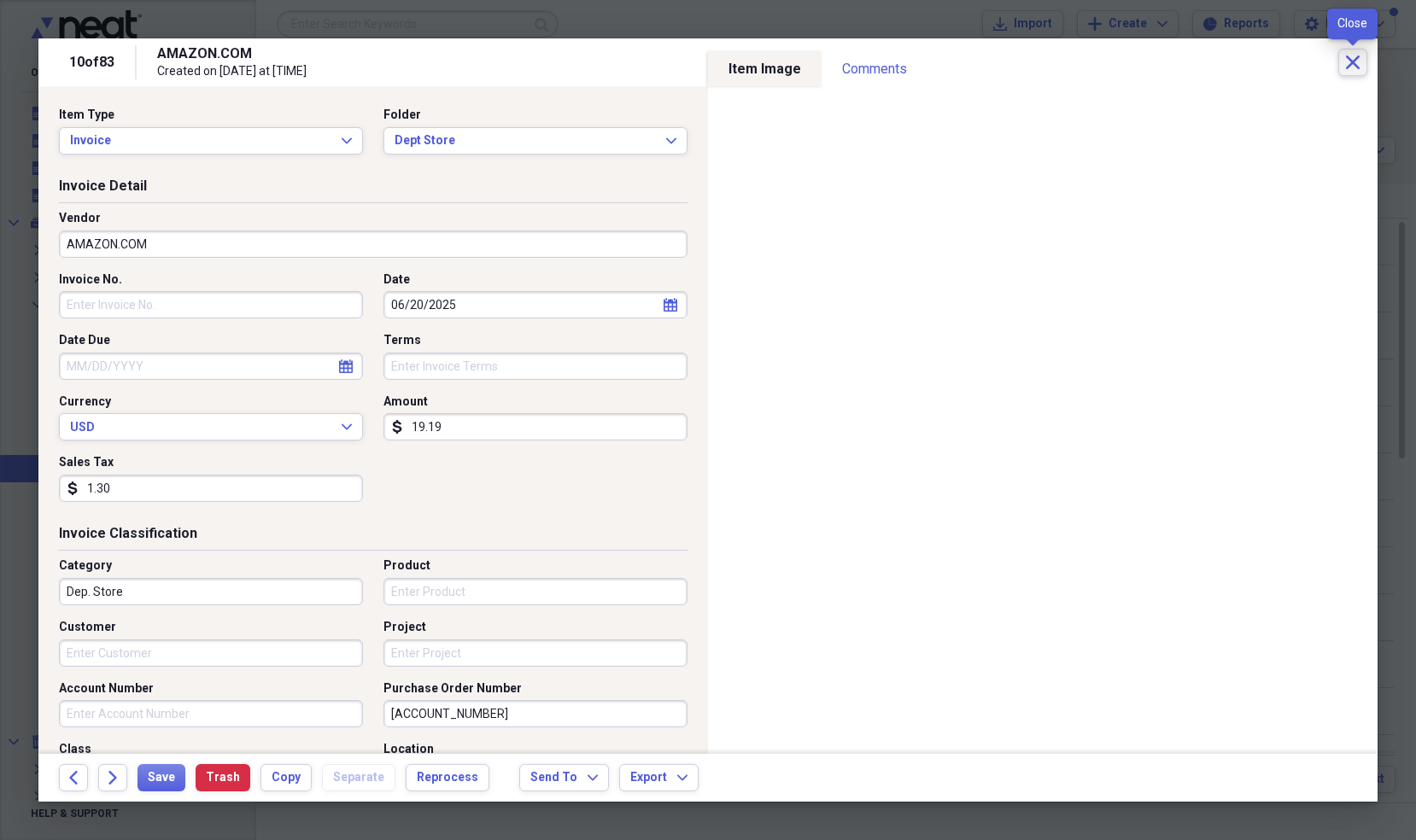 click 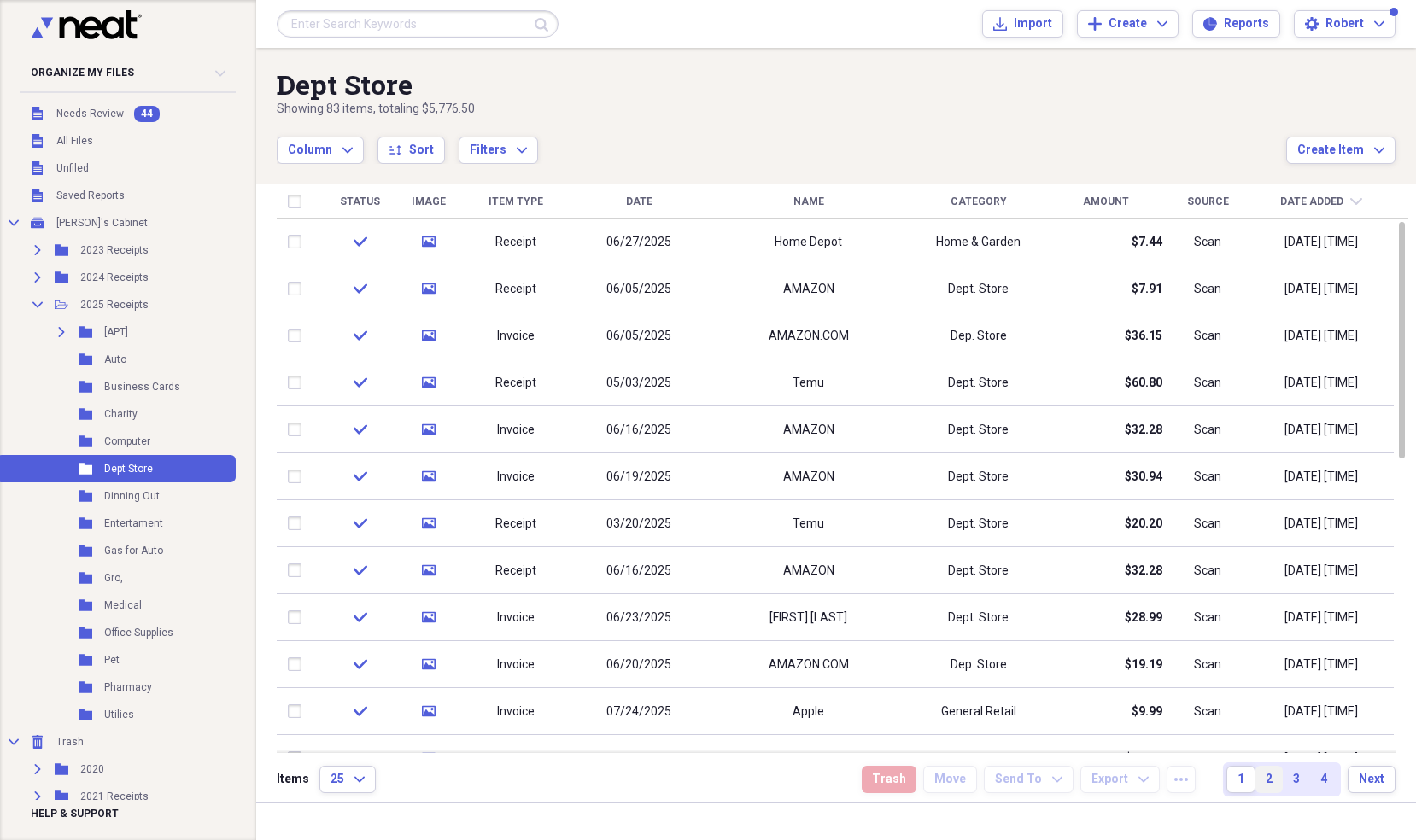 click on "2" at bounding box center [1269, 779] 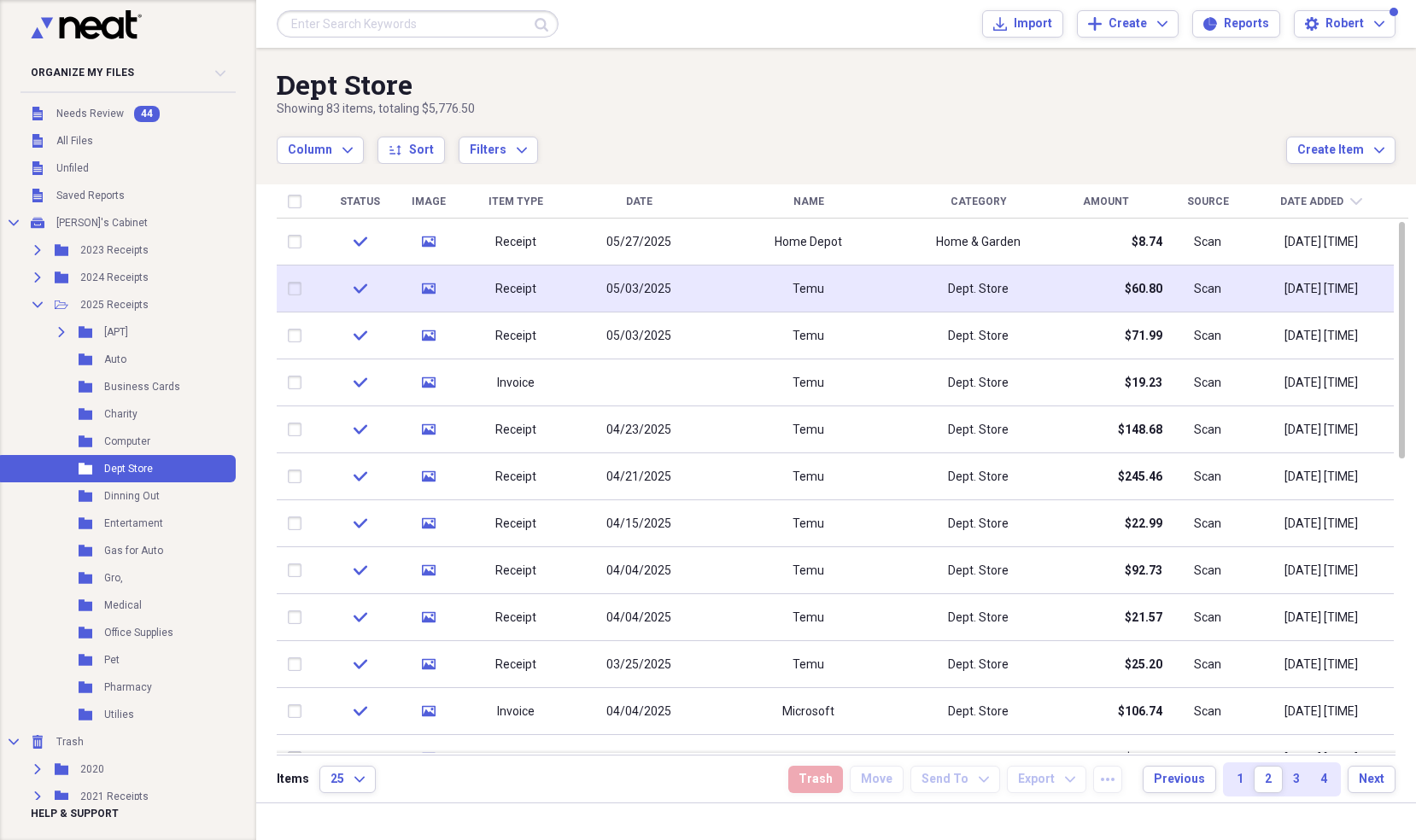 click on "Temu" at bounding box center [808, 289] 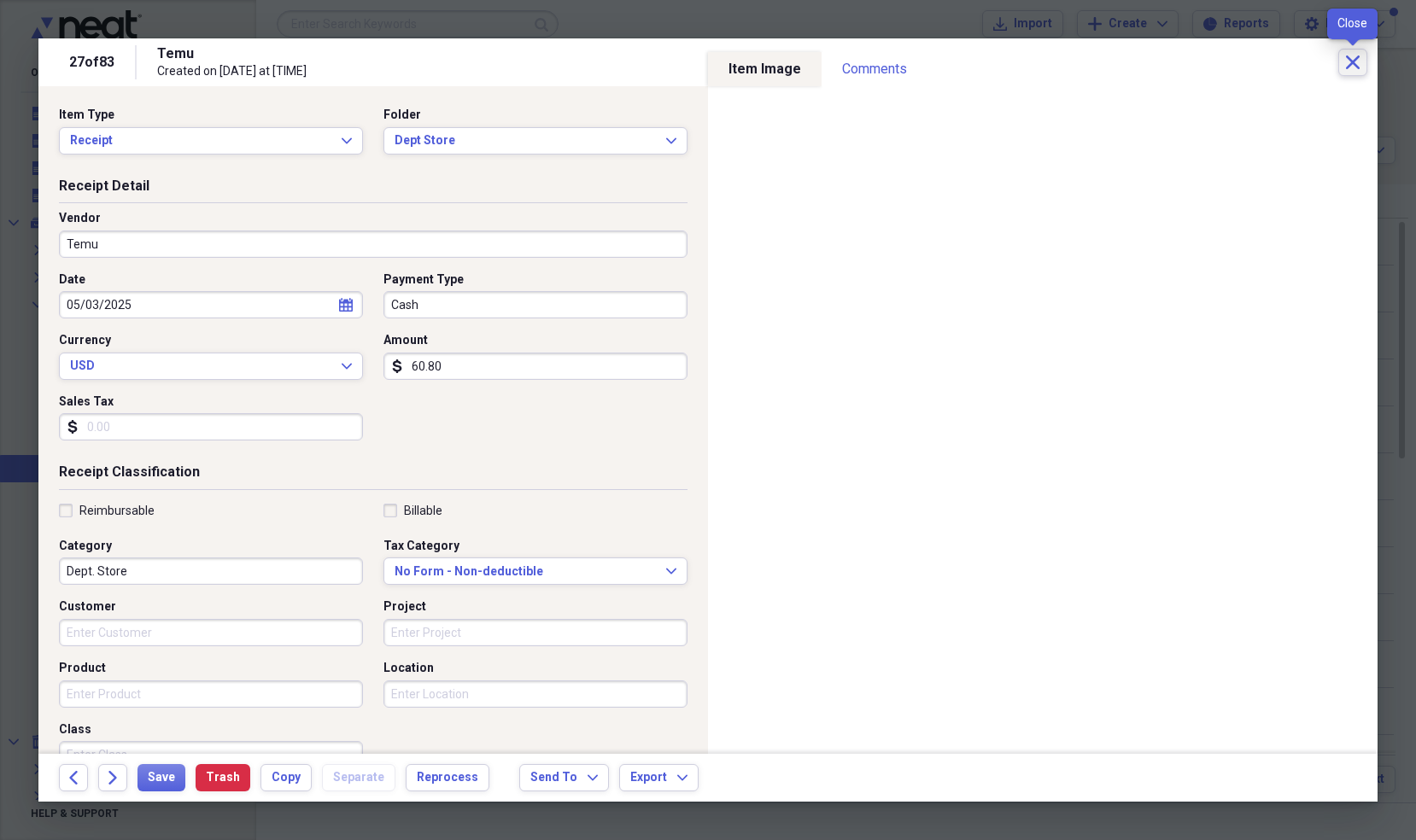 click on "Close" 